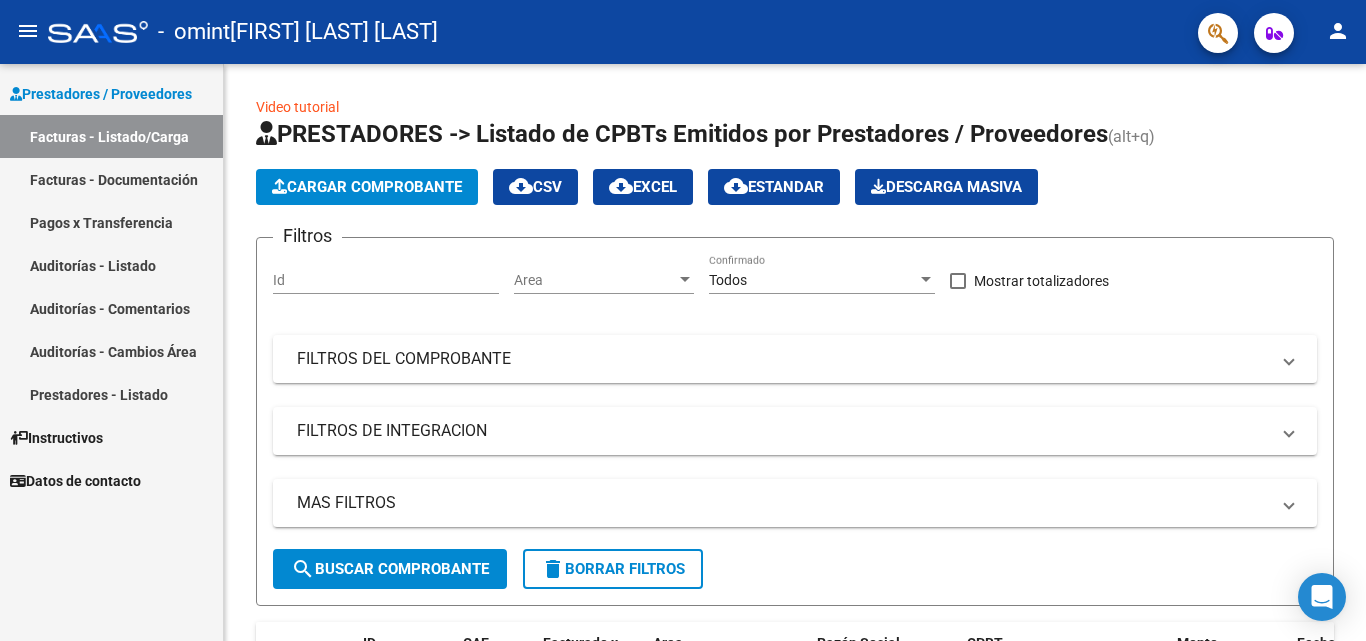 scroll, scrollTop: 0, scrollLeft: 0, axis: both 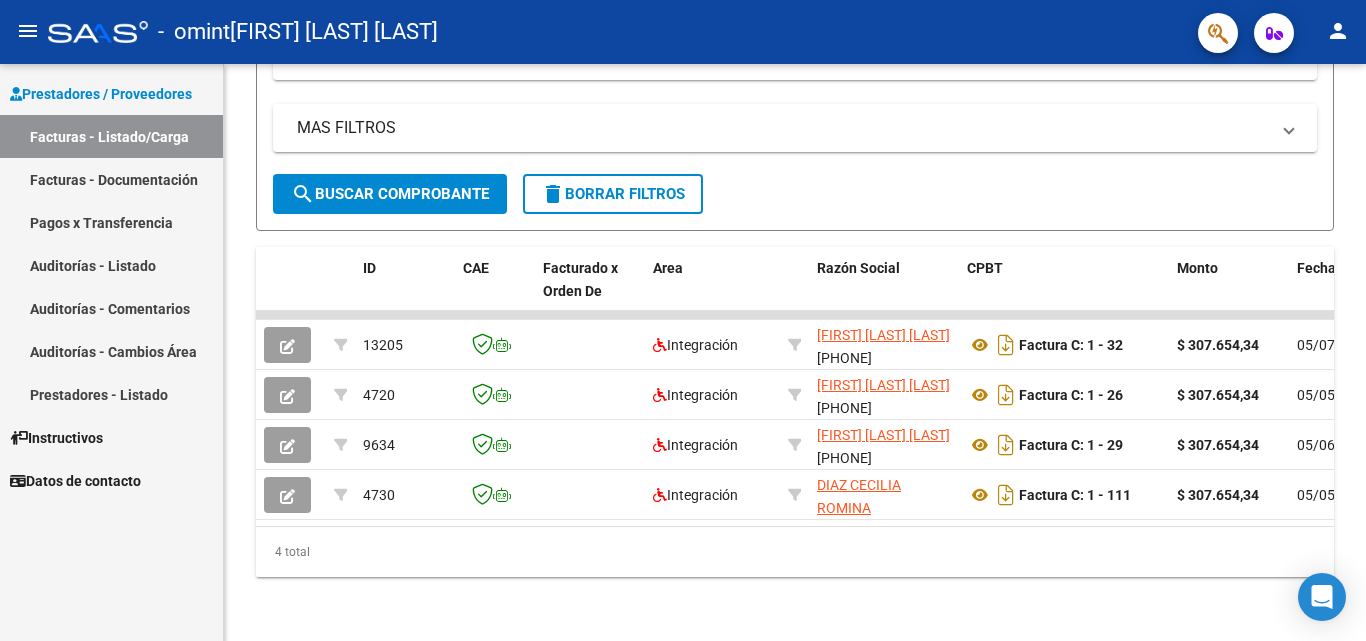 click on "menu" 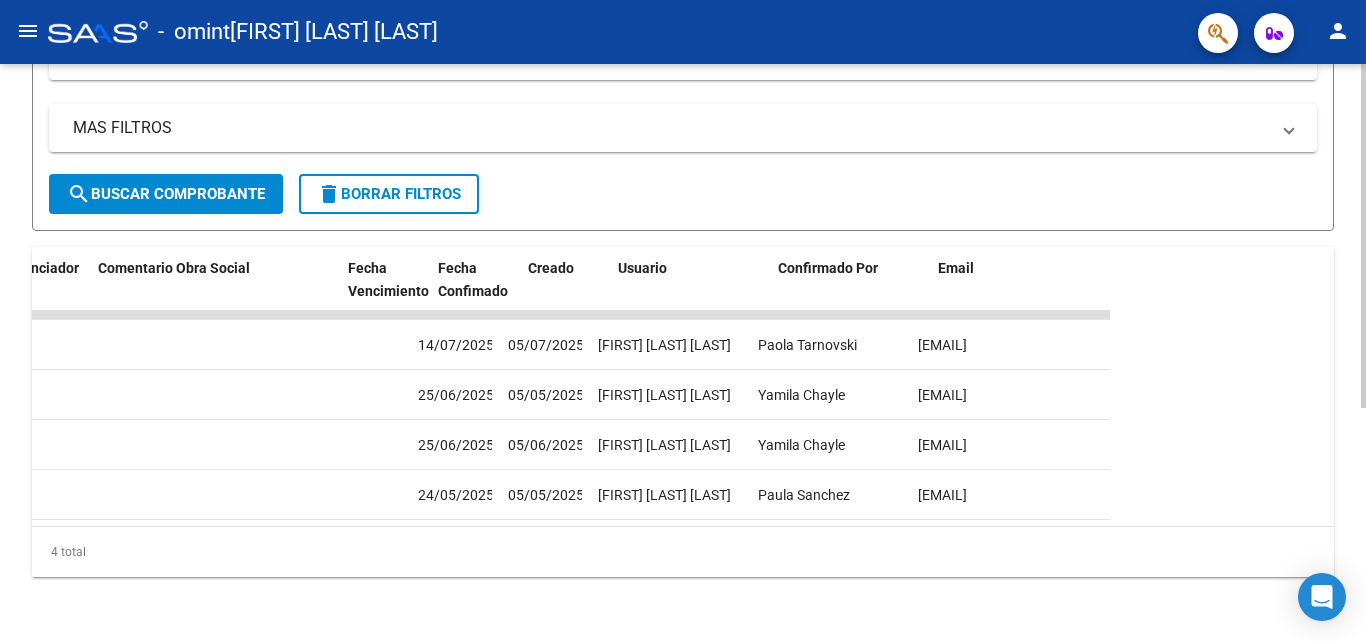 scroll, scrollTop: 0, scrollLeft: 0, axis: both 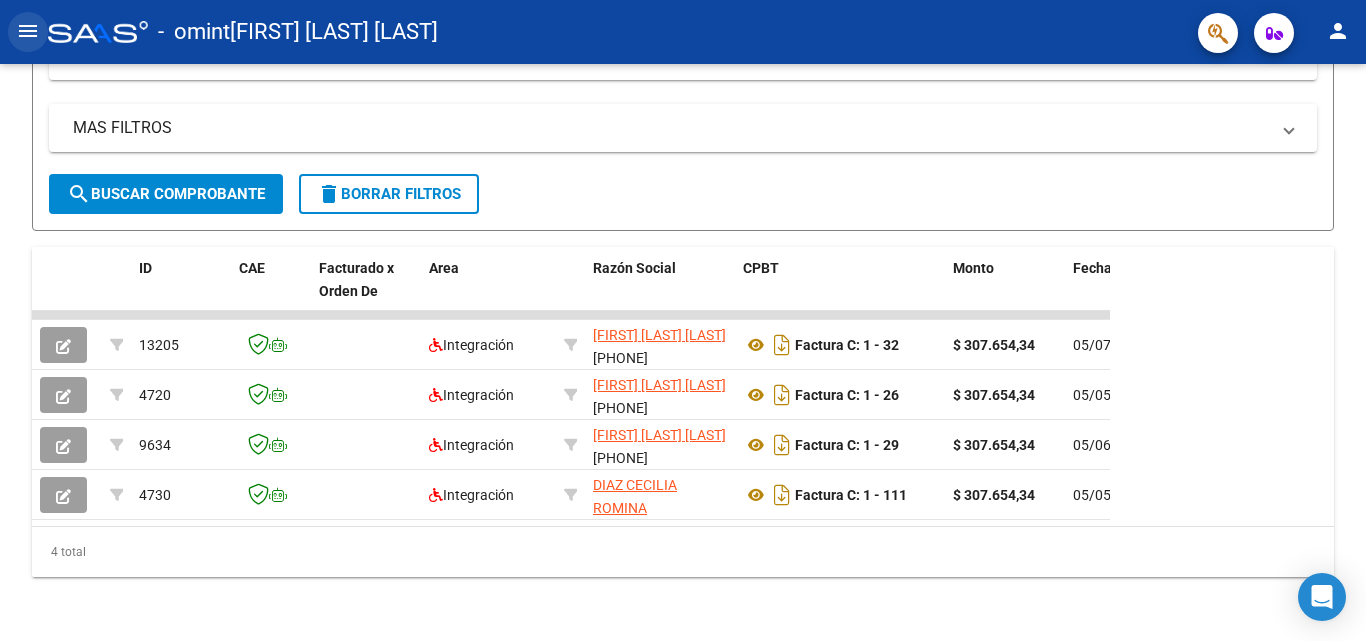 click on "menu" 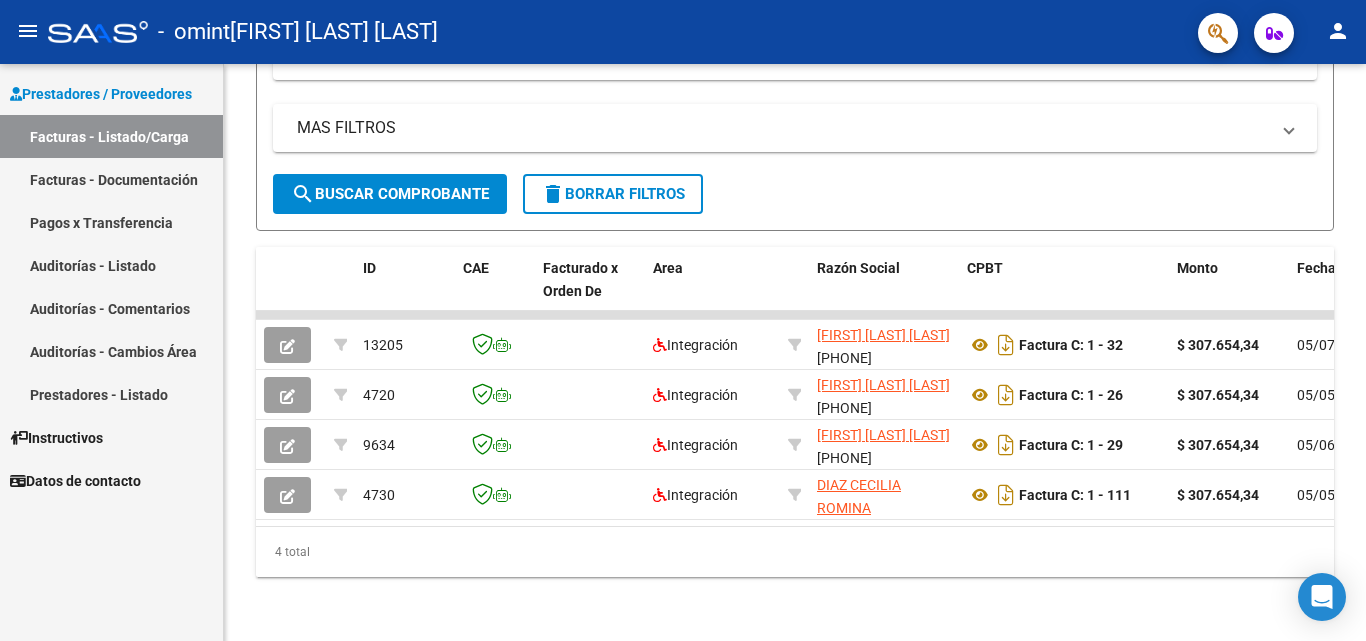 click on "Instructivos" at bounding box center [56, 438] 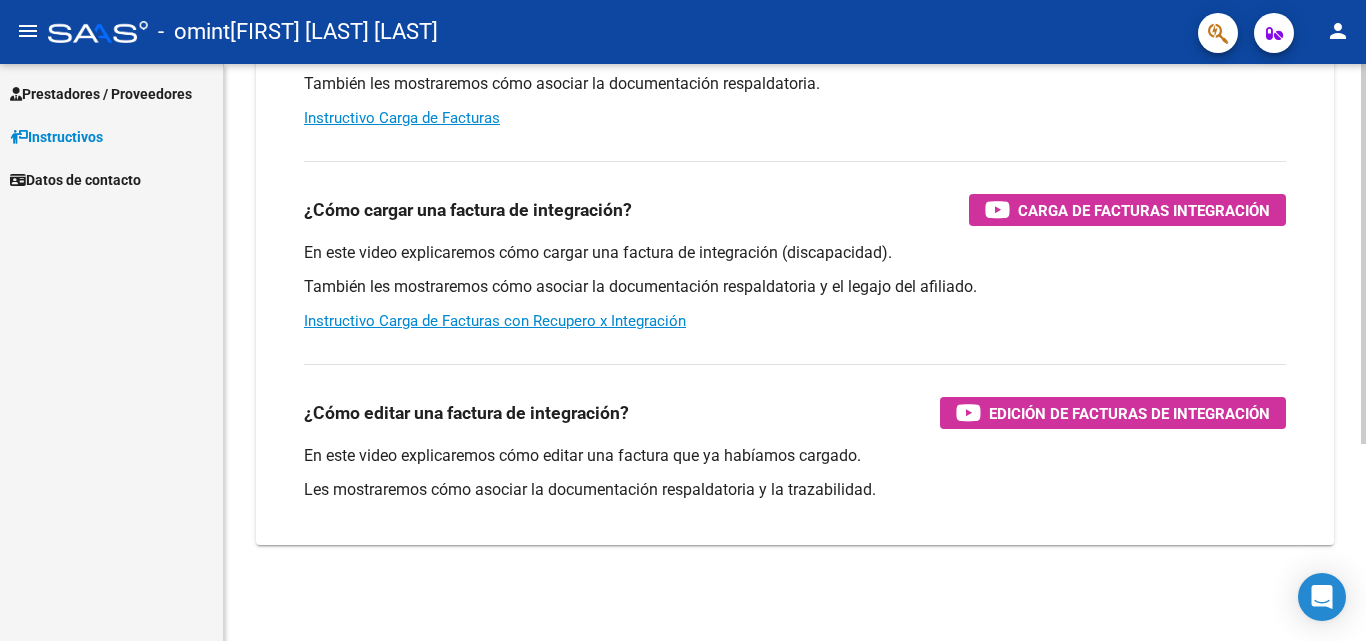 scroll, scrollTop: 200, scrollLeft: 0, axis: vertical 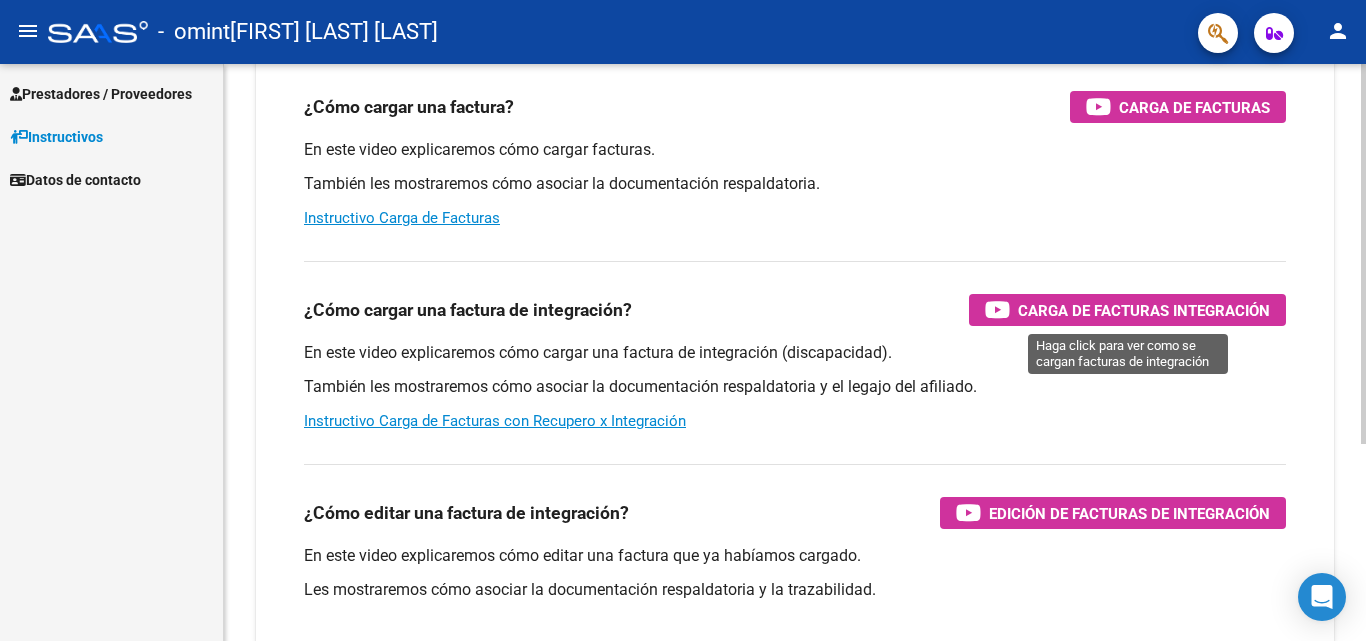 click on "Carga de Facturas Integración" at bounding box center (1144, 310) 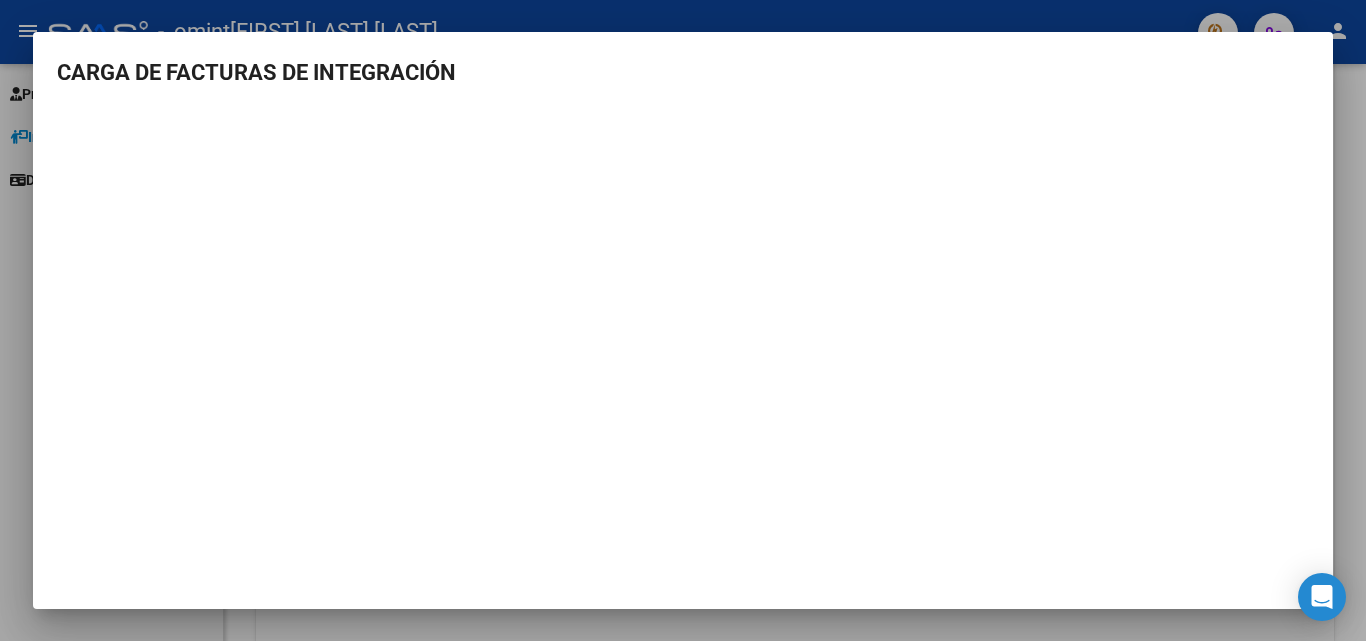 click at bounding box center [683, 320] 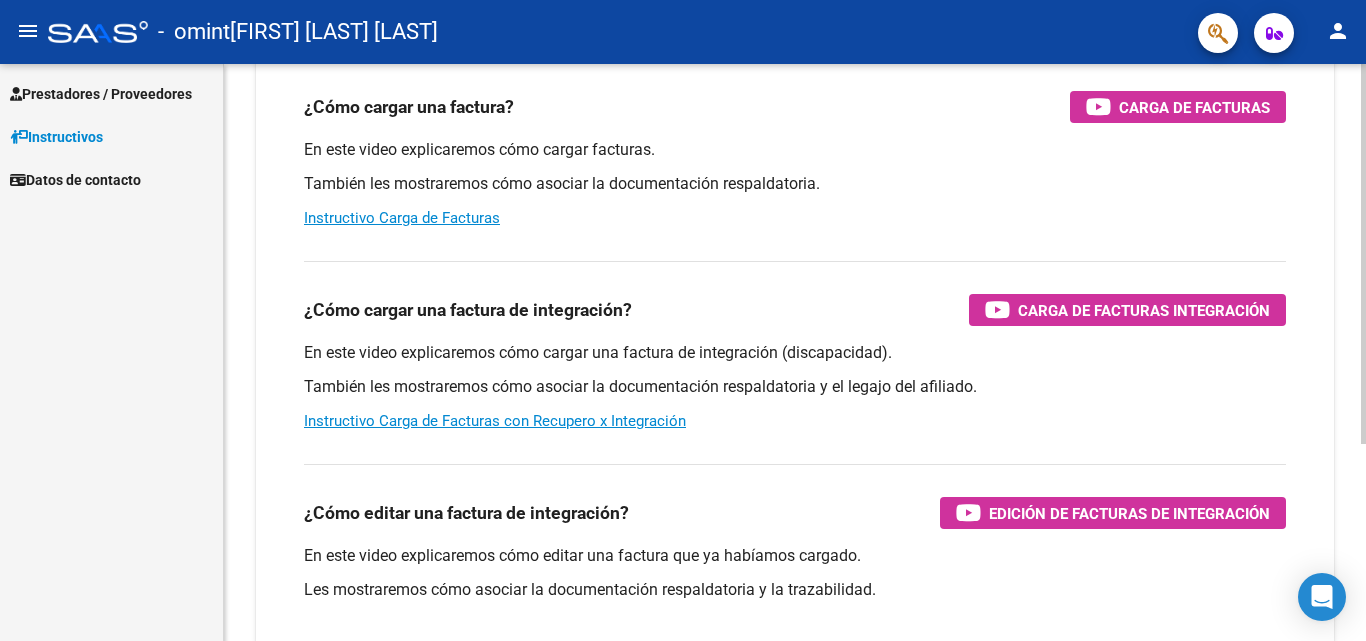 scroll, scrollTop: 0, scrollLeft: 0, axis: both 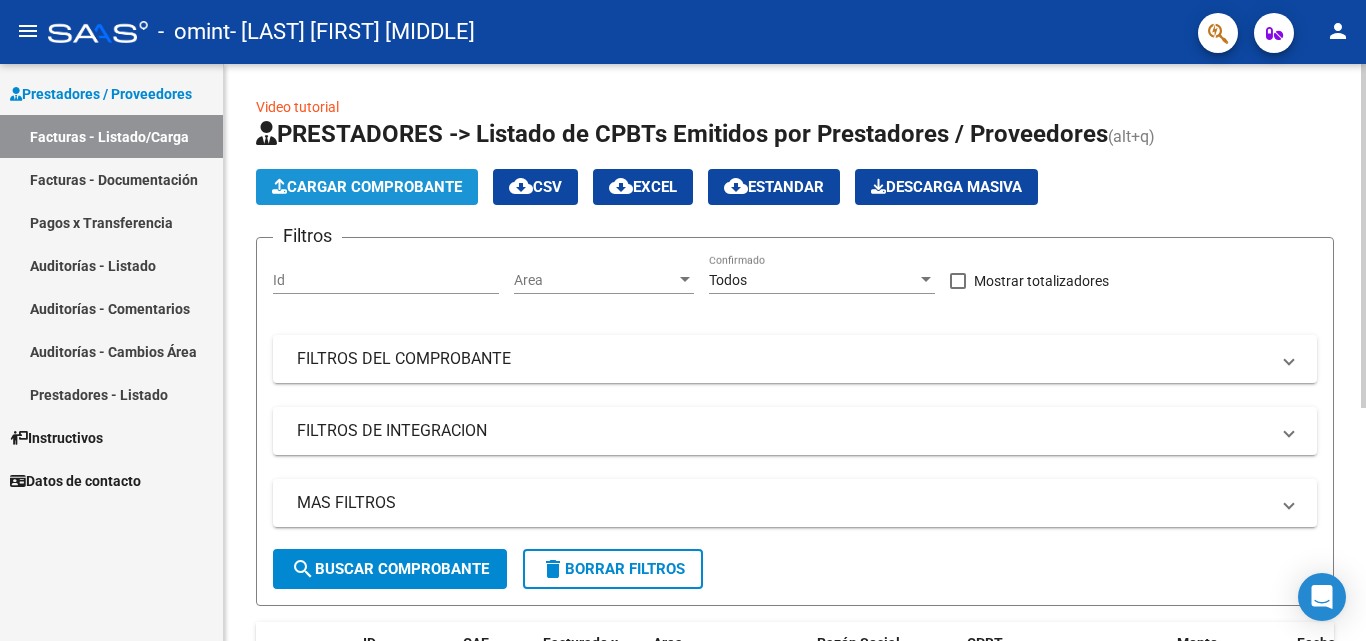 click on "Cargar Comprobante" 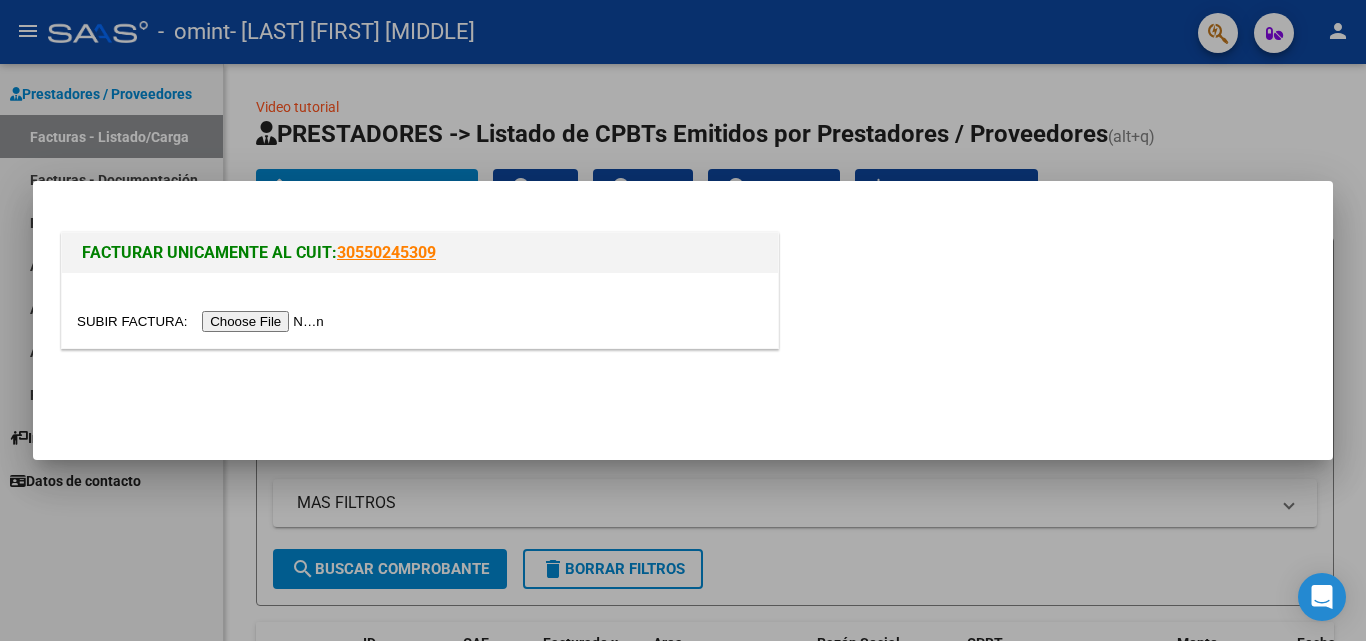 click at bounding box center (203, 321) 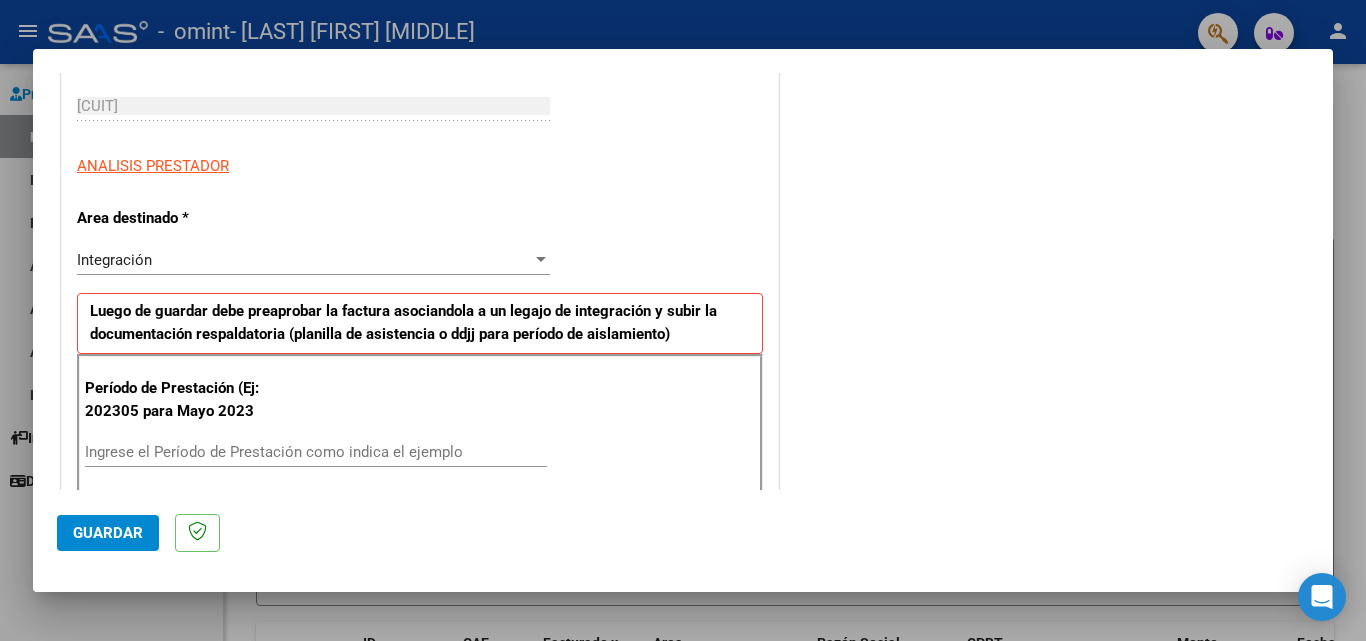 scroll, scrollTop: 400, scrollLeft: 0, axis: vertical 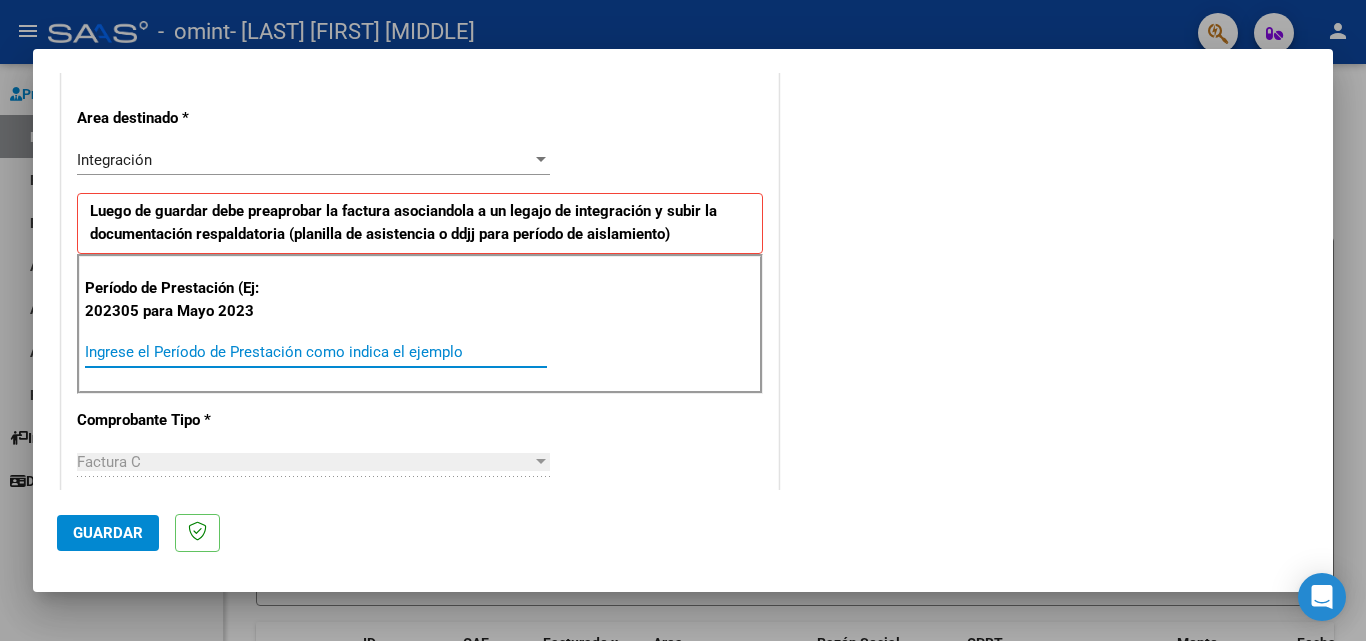 click on "Ingrese el Período de Prestación como indica el ejemplo" at bounding box center (316, 352) 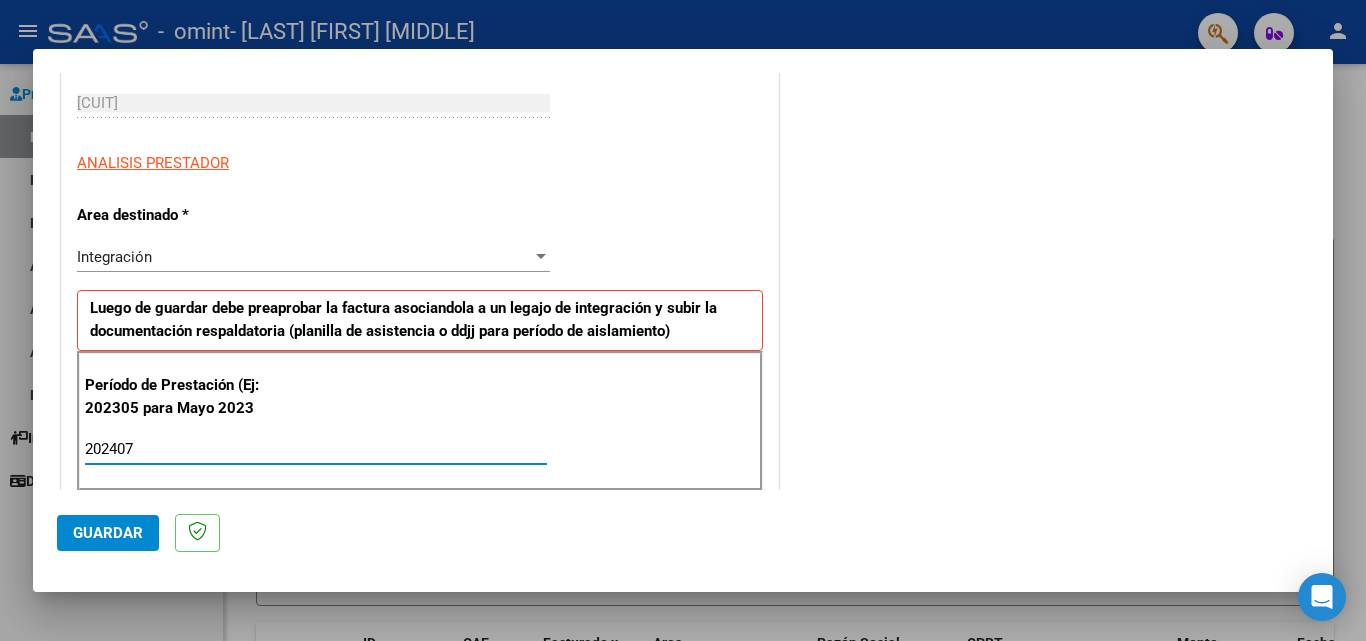 scroll, scrollTop: 300, scrollLeft: 0, axis: vertical 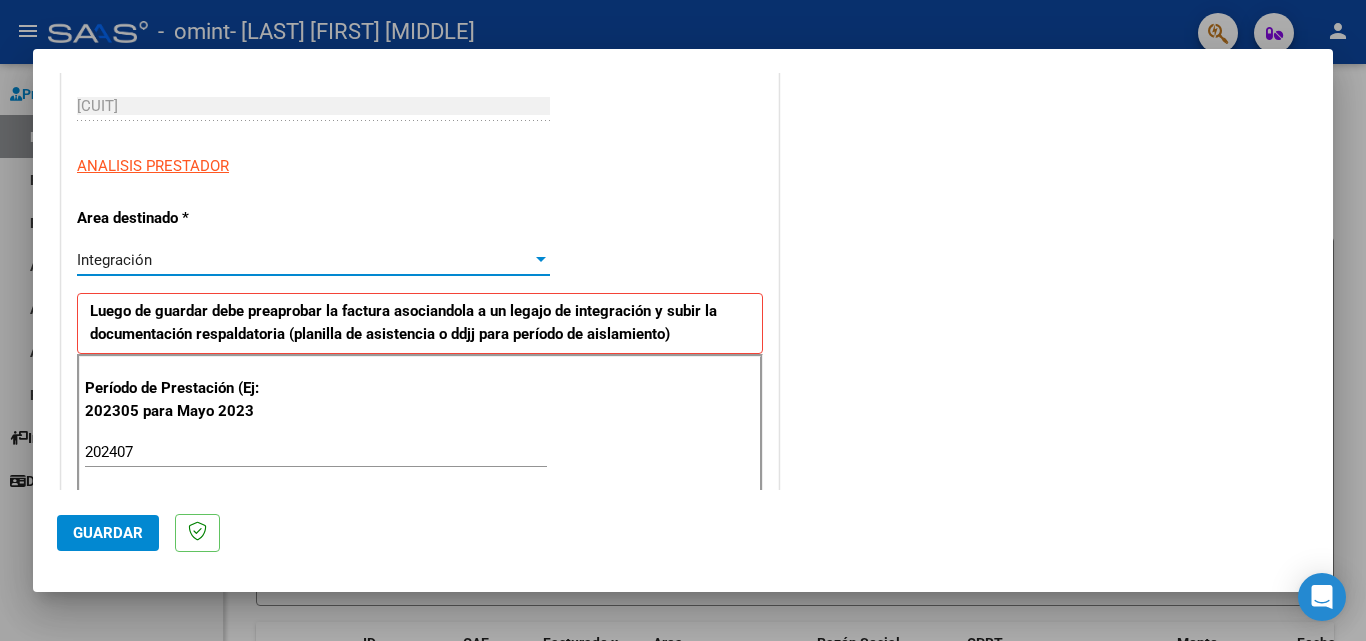click on "Integración" at bounding box center (304, 260) 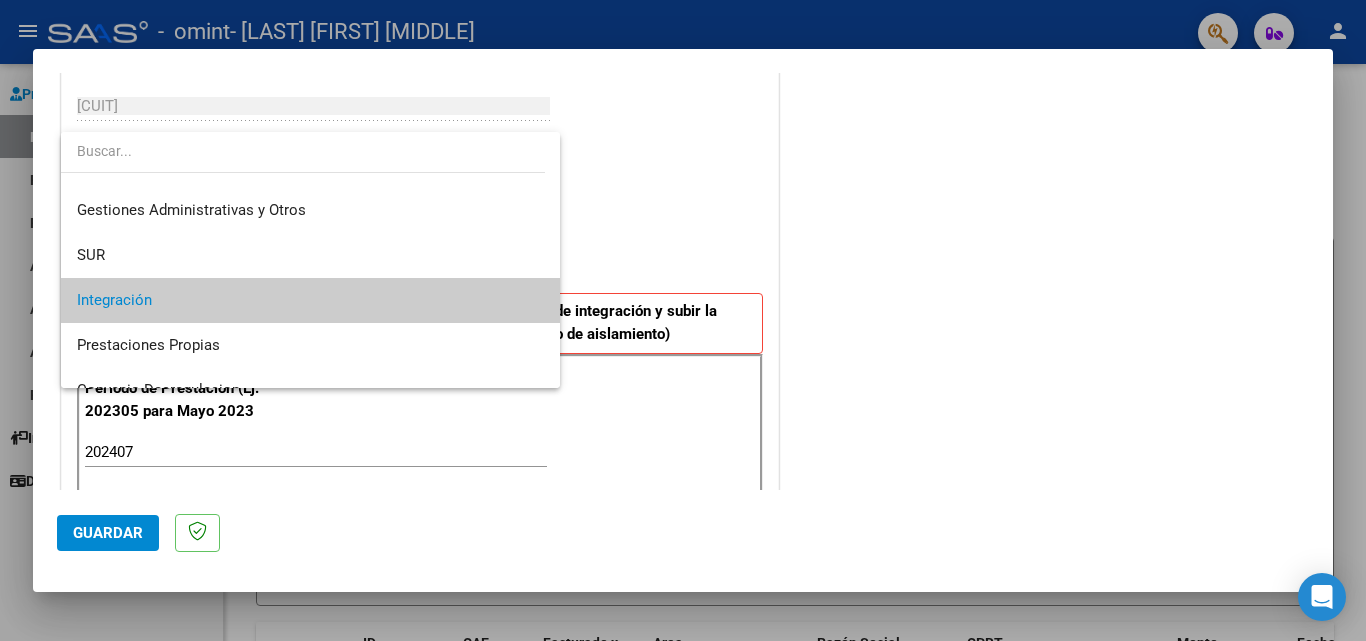 scroll, scrollTop: 0, scrollLeft: 0, axis: both 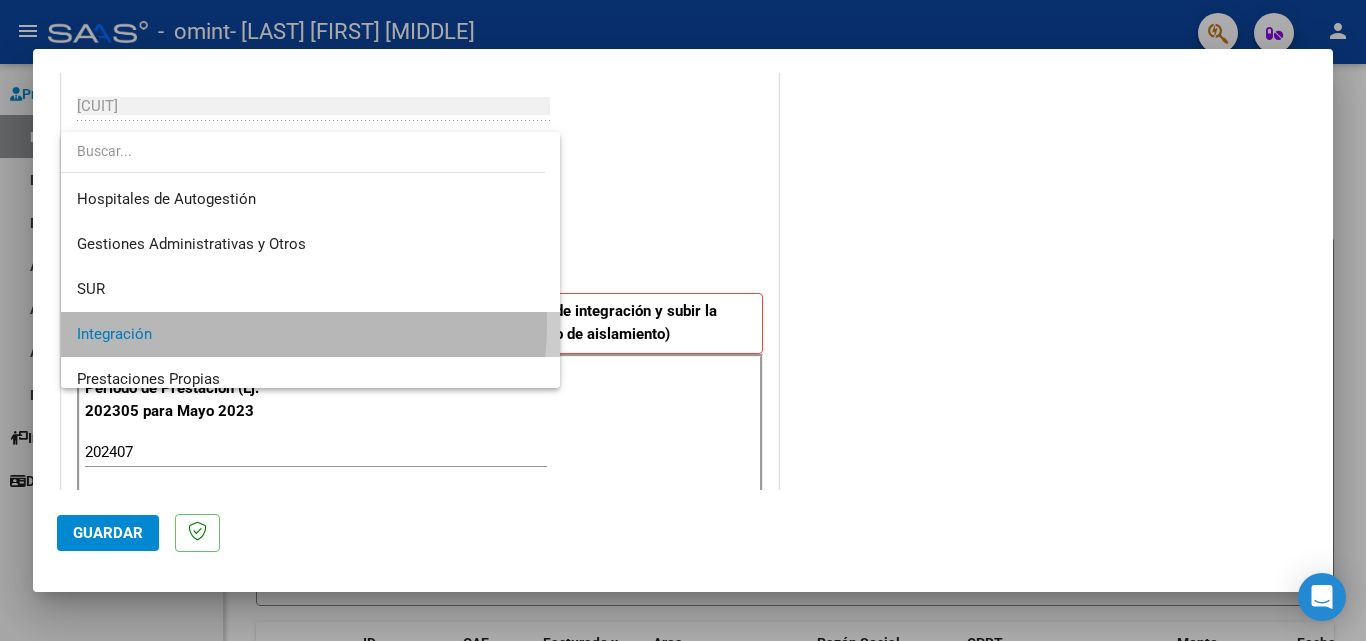 click on "Integración" at bounding box center [310, 334] 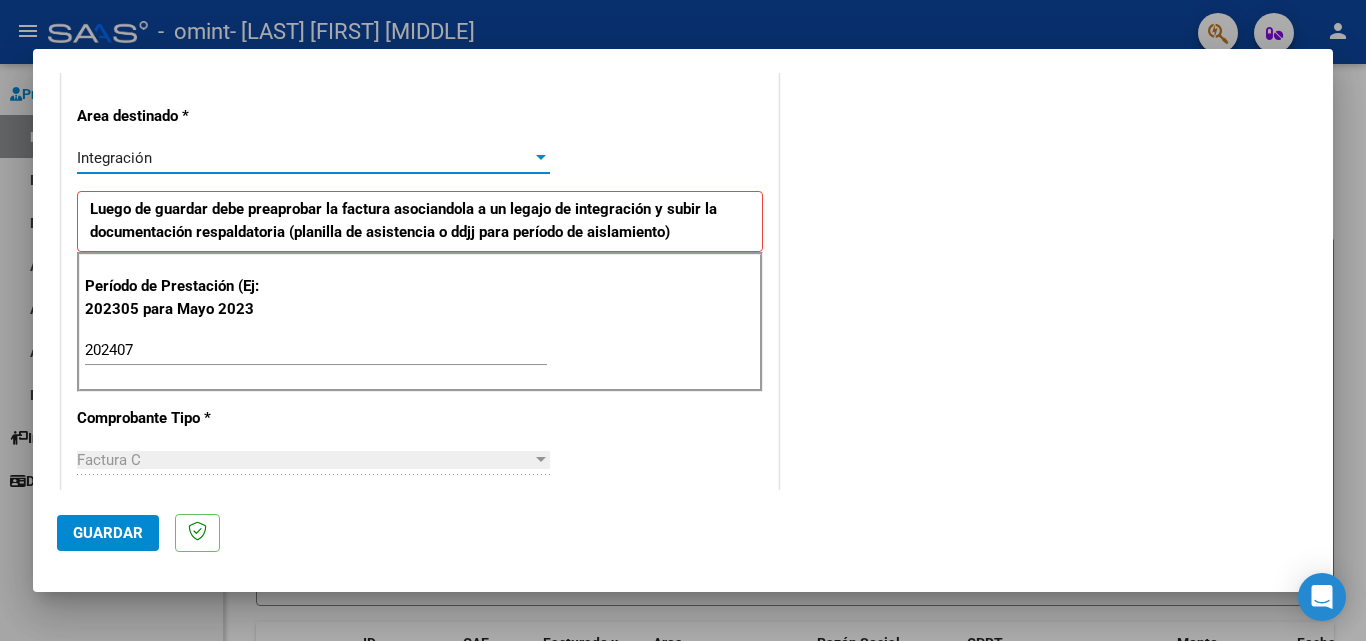 scroll, scrollTop: 400, scrollLeft: 0, axis: vertical 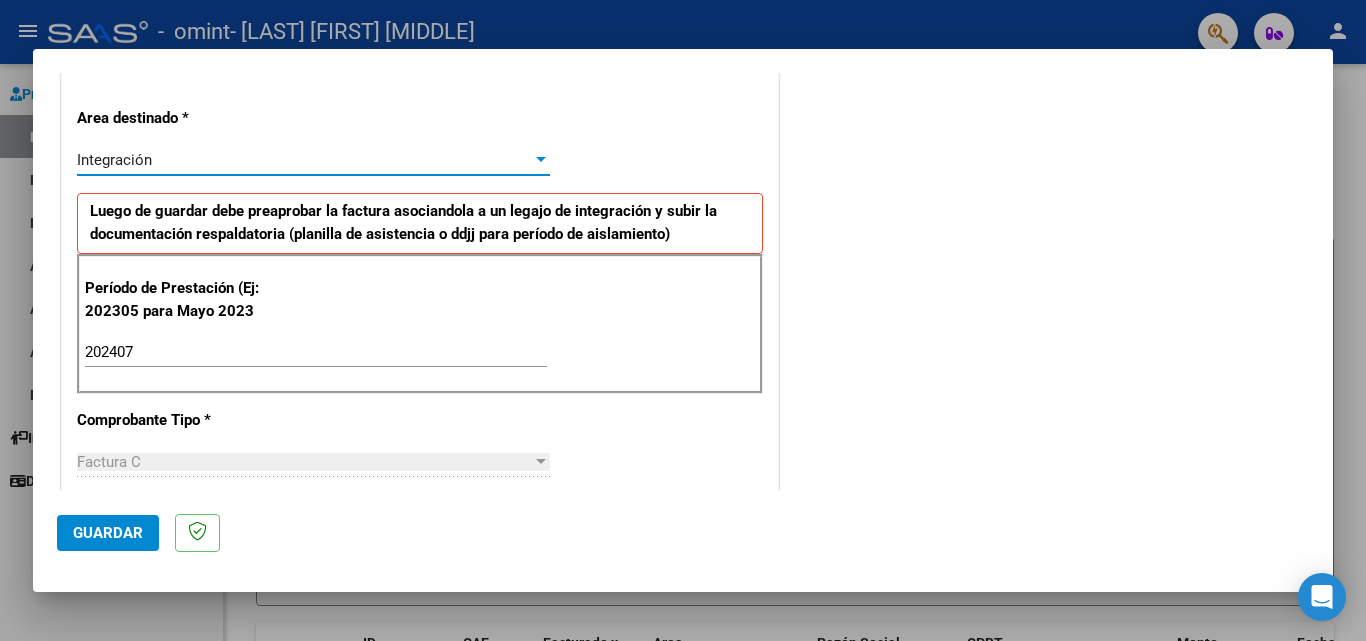 click on "202407" at bounding box center (316, 352) 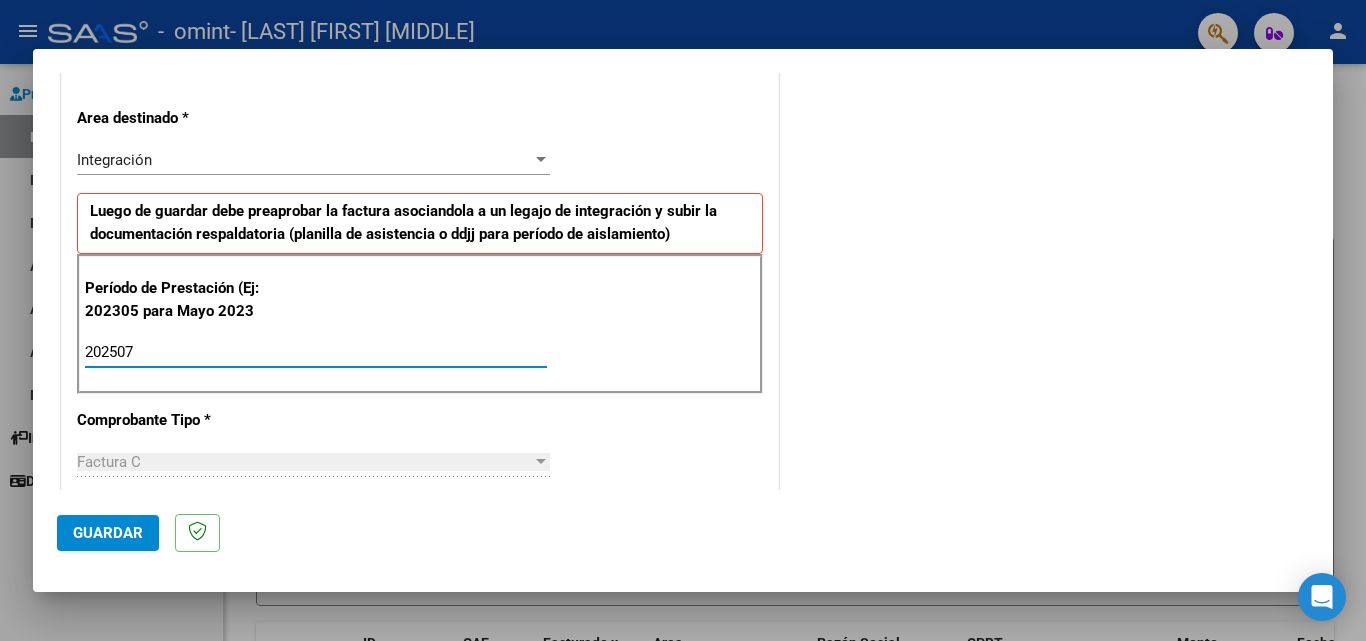 type on "202507" 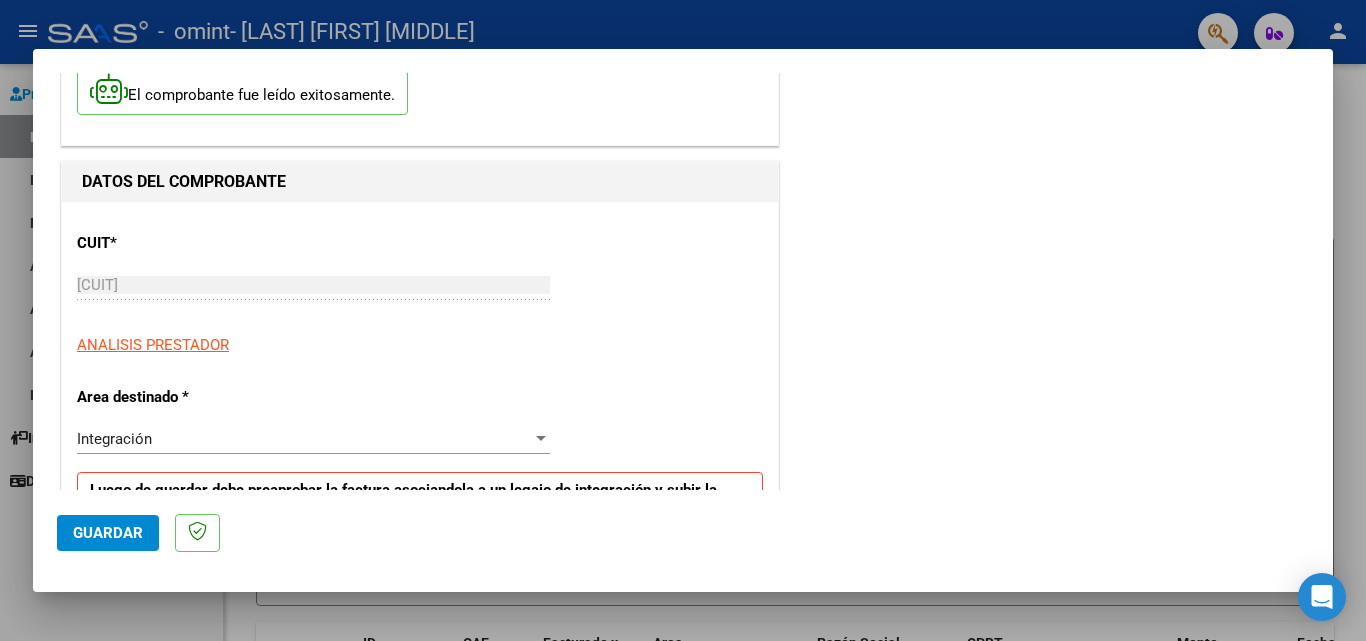scroll, scrollTop: 0, scrollLeft: 0, axis: both 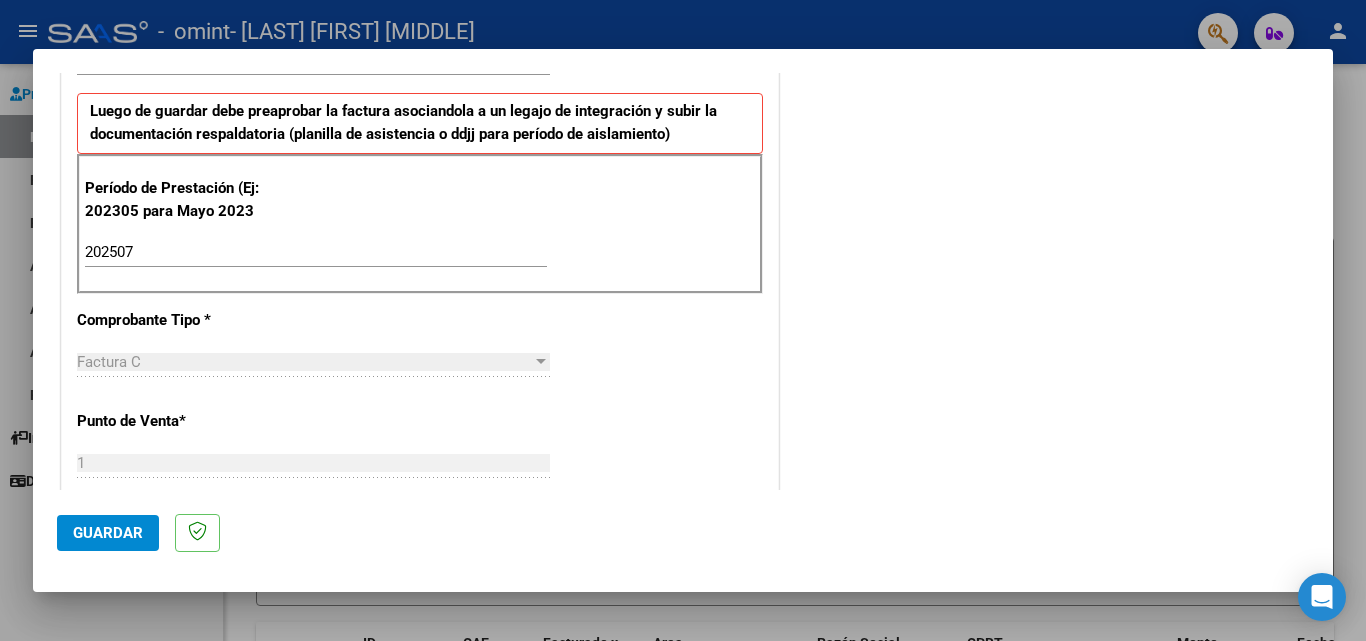 click on "Guardar" 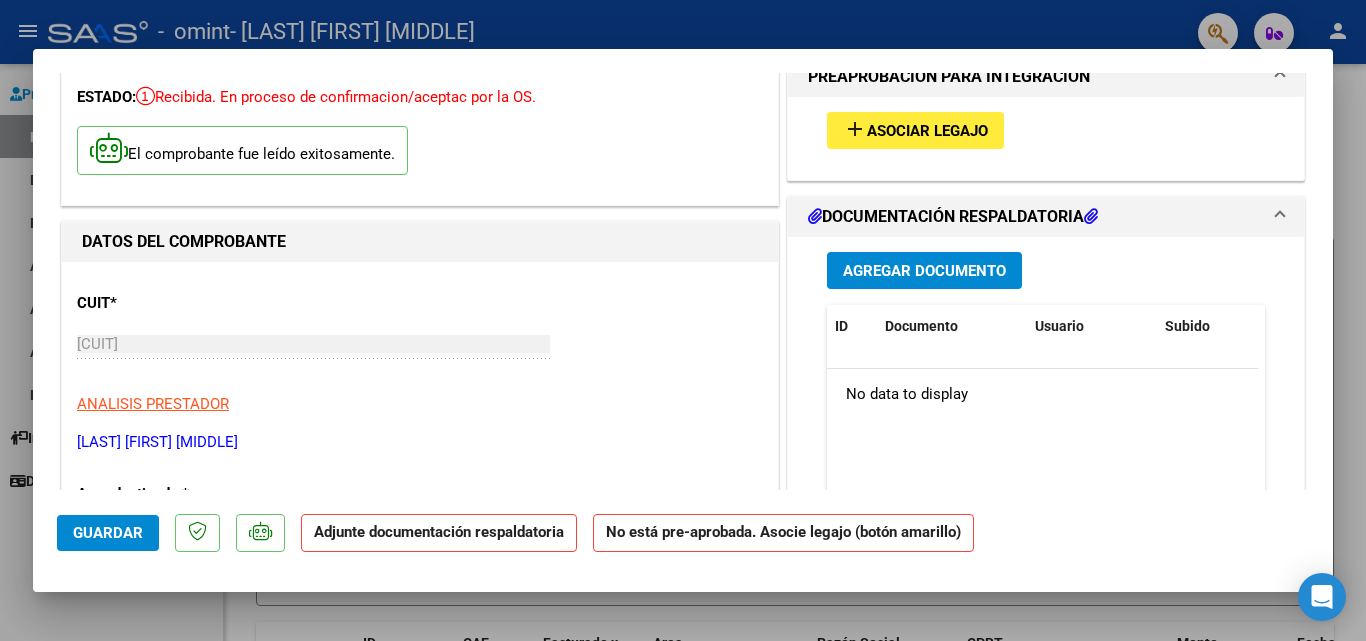 scroll, scrollTop: 0, scrollLeft: 0, axis: both 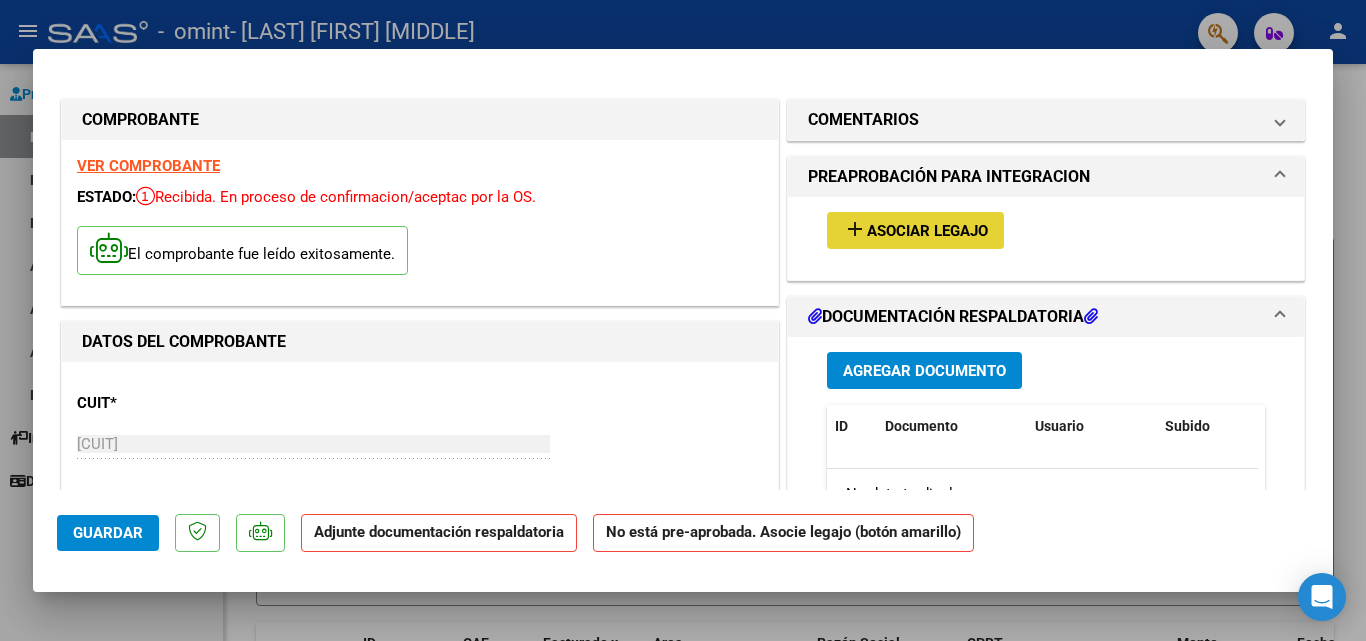 click on "Asociar Legajo" at bounding box center (927, 231) 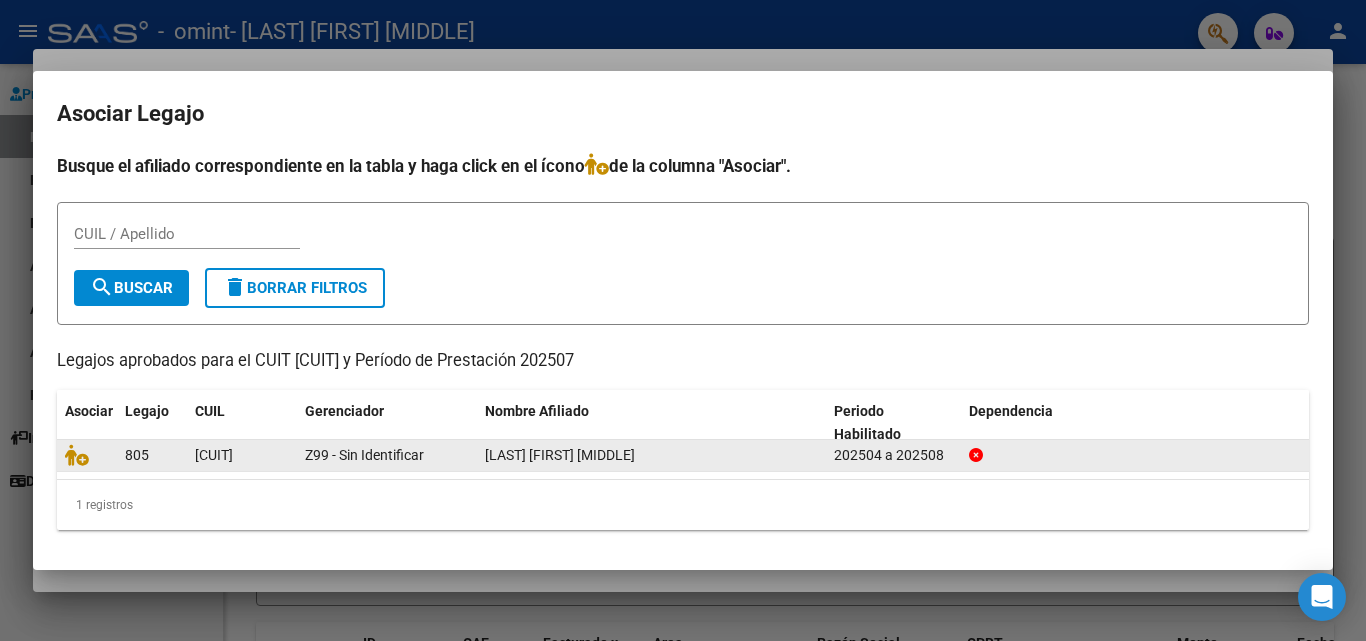 click on "[LAST] [FIRST] [MIDDLE]" 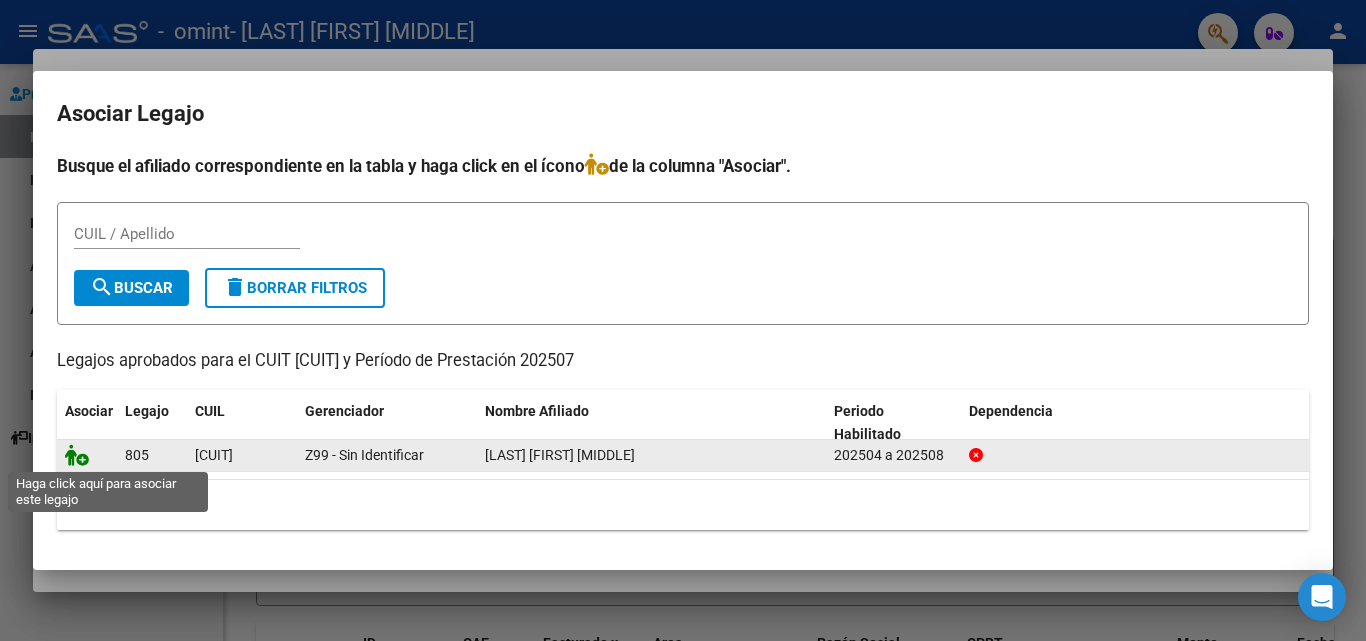 click 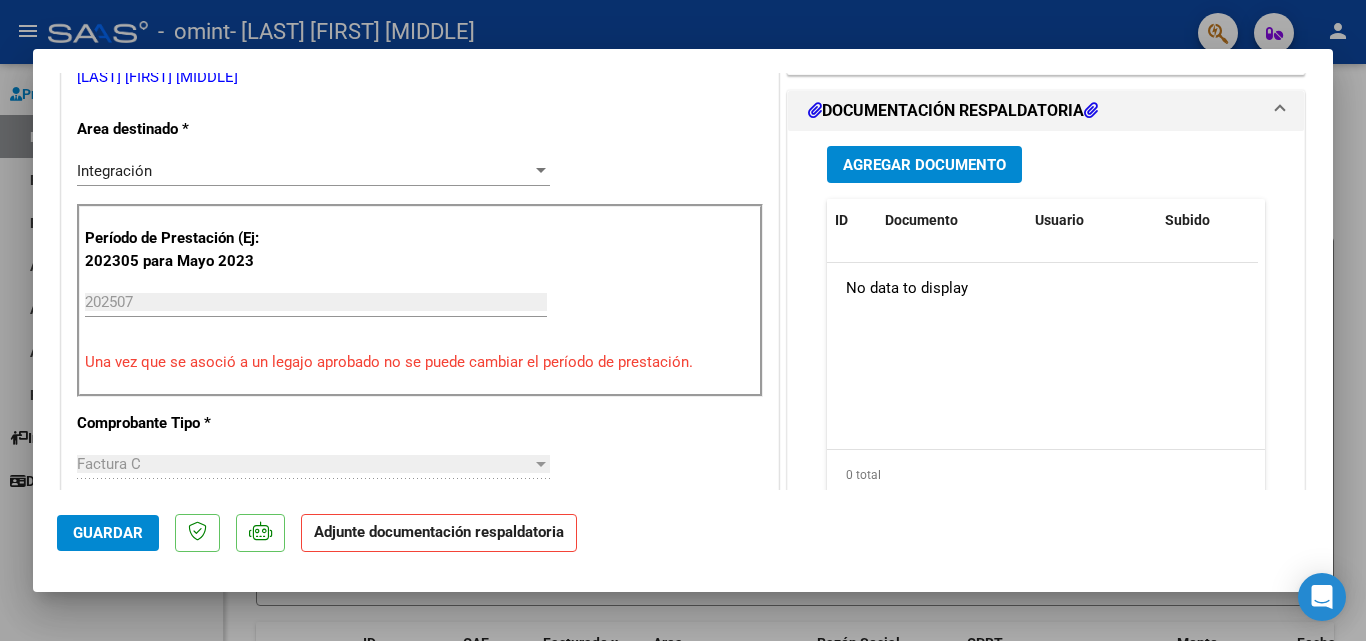 scroll, scrollTop: 500, scrollLeft: 0, axis: vertical 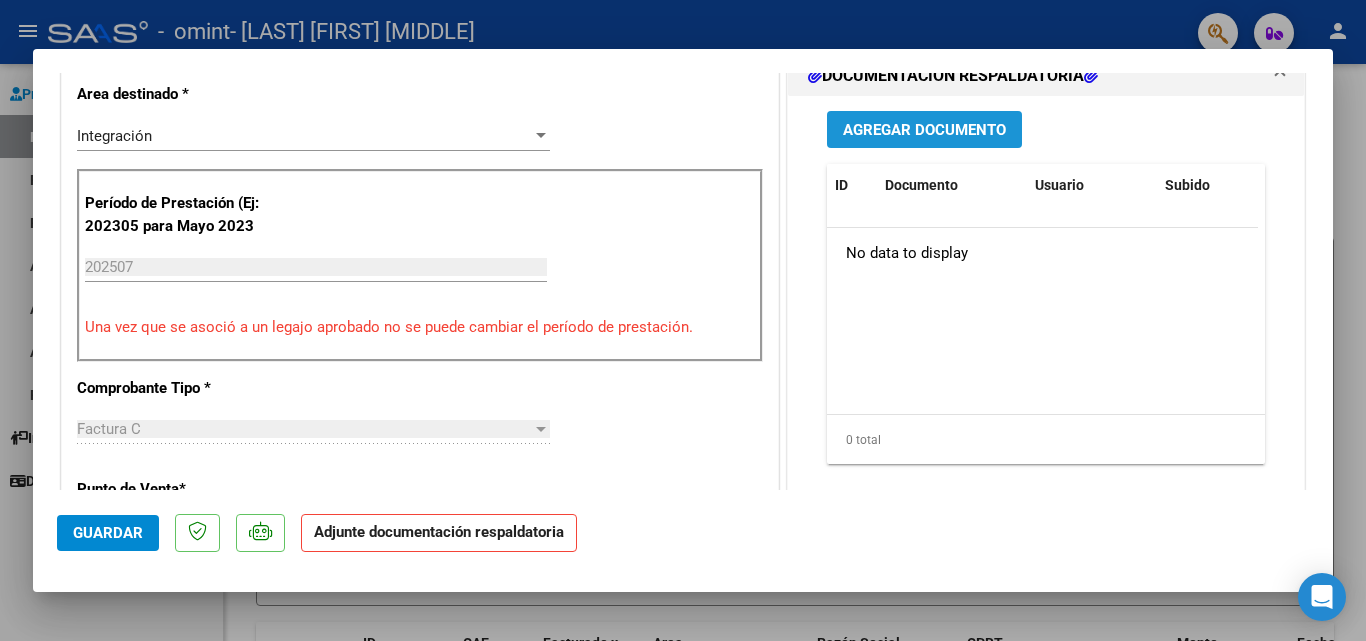 click on "Agregar Documento" at bounding box center (924, 130) 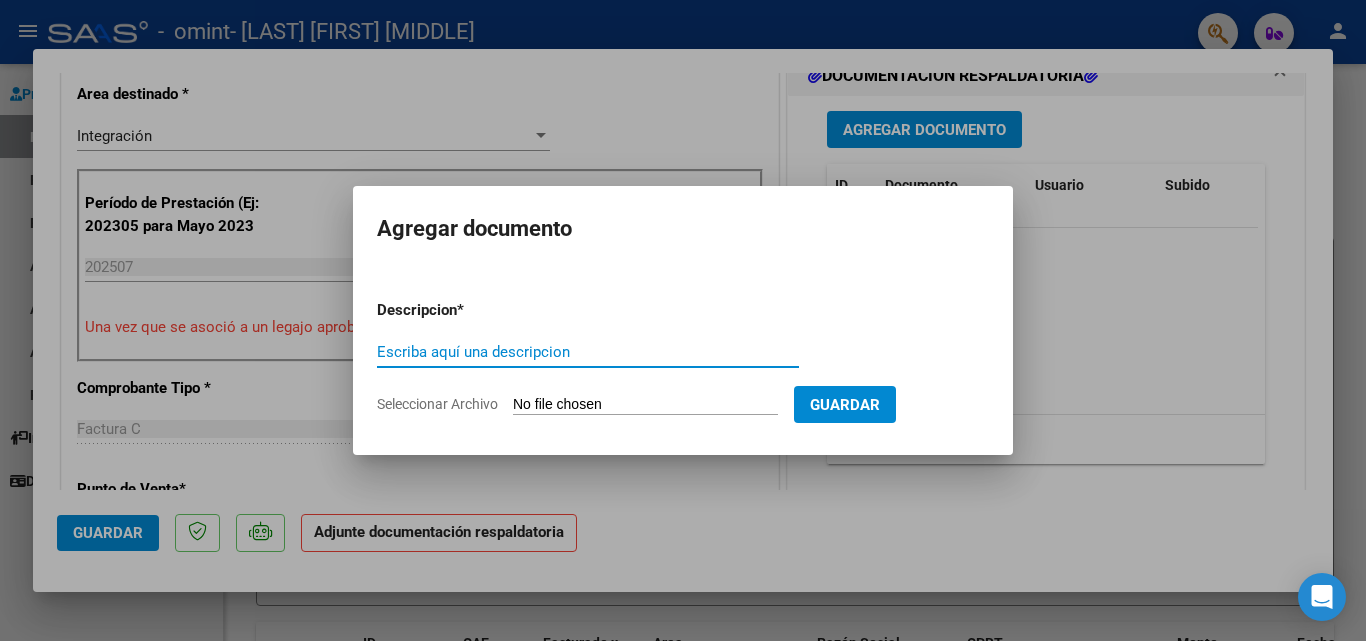 click on "Escriba aquí una descripcion" at bounding box center (588, 352) 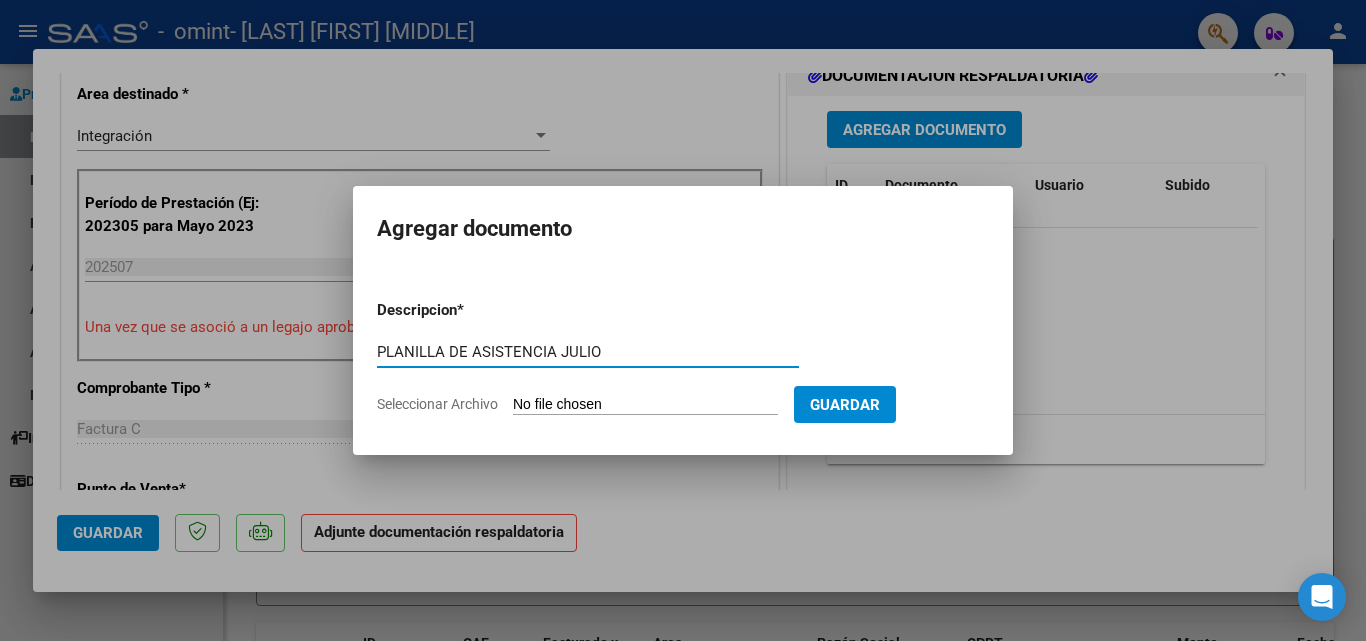 type on "PLANILLA DE ASISTENCIA JULIO" 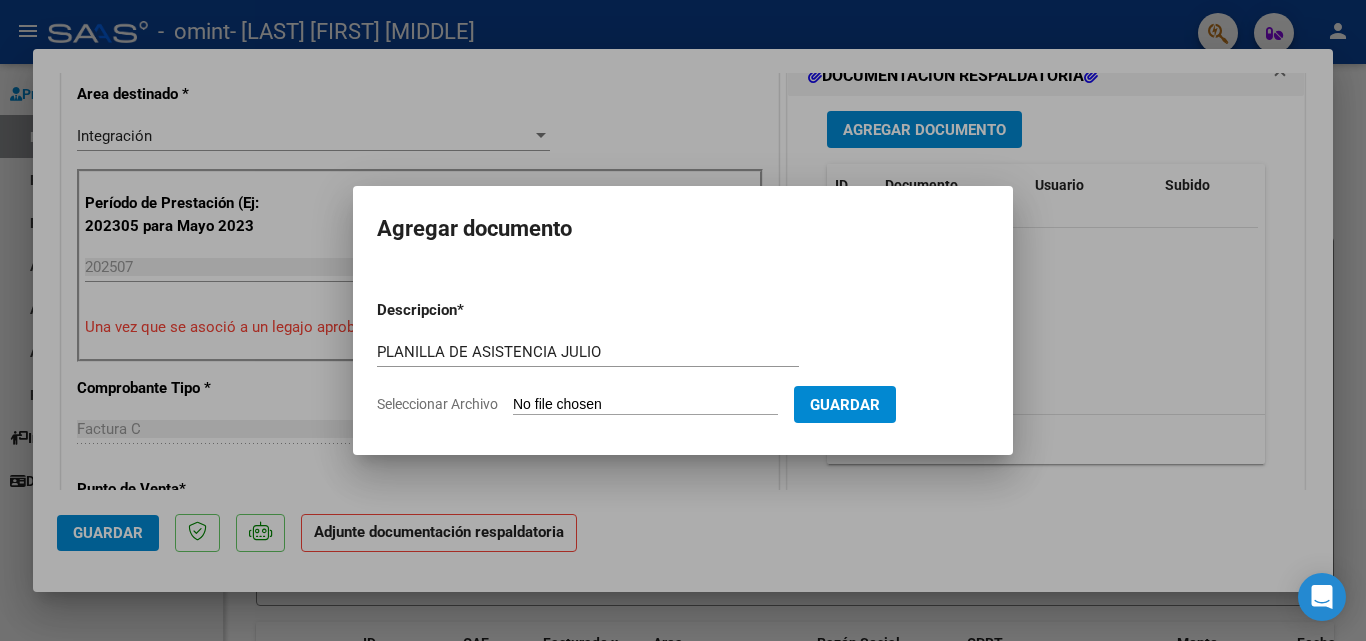 click on "Descripcion  *   PLANILLA DE ASISTENCIA JULIO Escriba aquí una descripcion  Seleccionar Archivo Guardar" at bounding box center [683, 357] 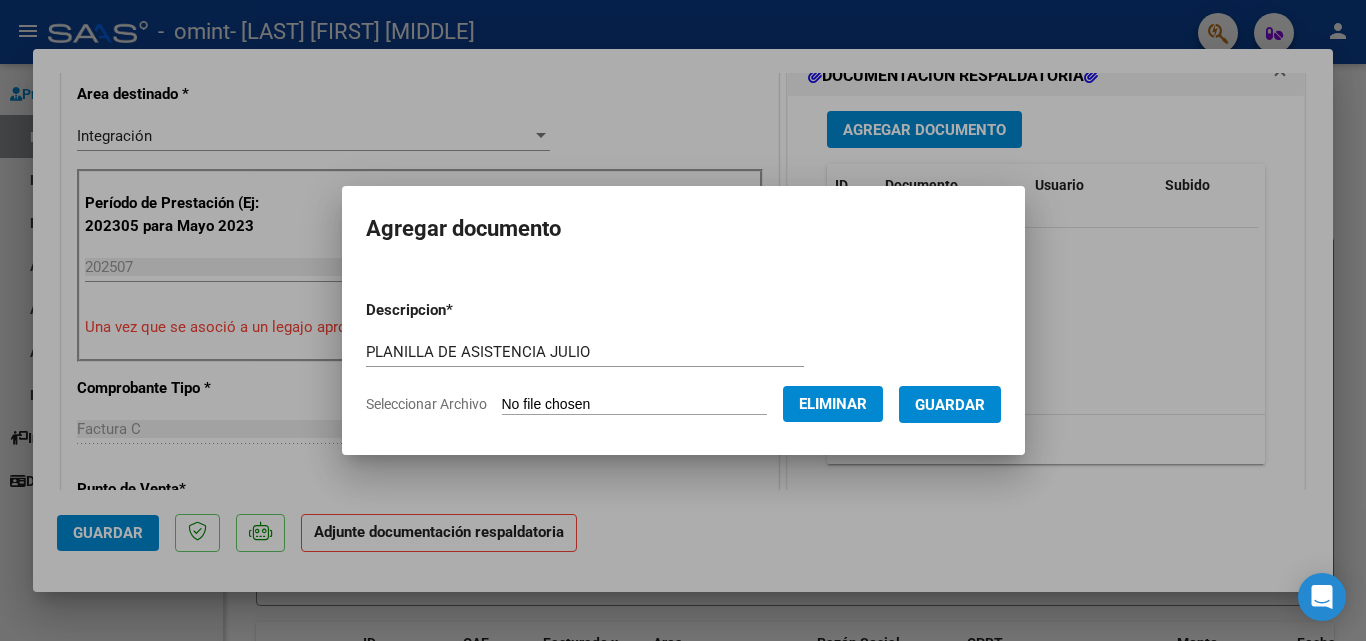 click on "Descripcion  *   PLANILLA DE ASISTENCIA JULIO Escriba aquí una descripcion  Seleccionar Archivo Eliminar Guardar" at bounding box center [683, 357] 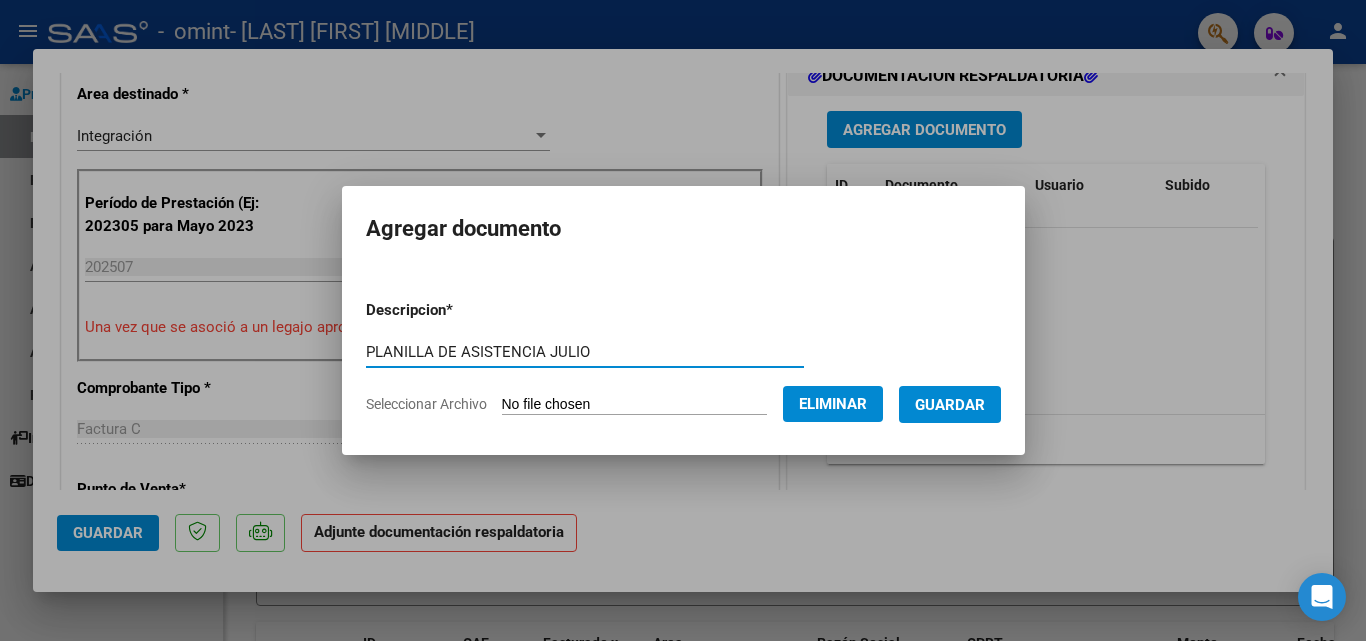 click on "Eliminar" 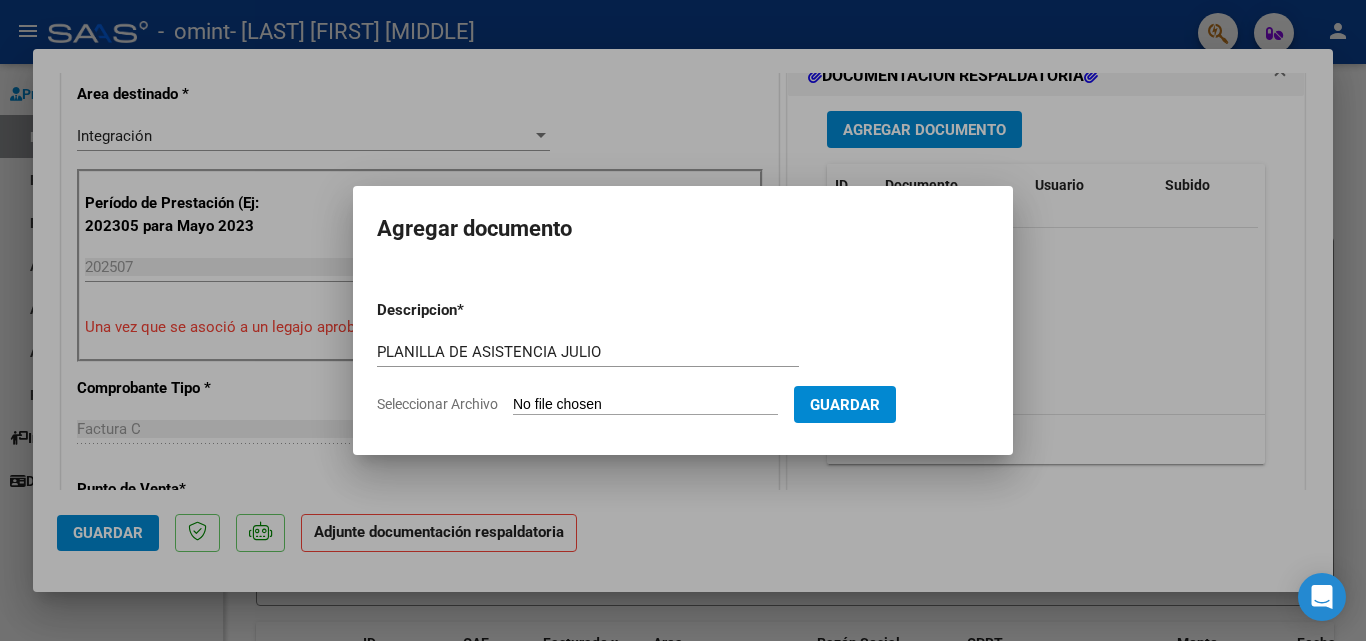 click on "Descripcion  *   PLANILLA DE ASISTENCIA JULIO Escriba aquí una descripcion  Seleccionar Archivo Guardar" at bounding box center (683, 357) 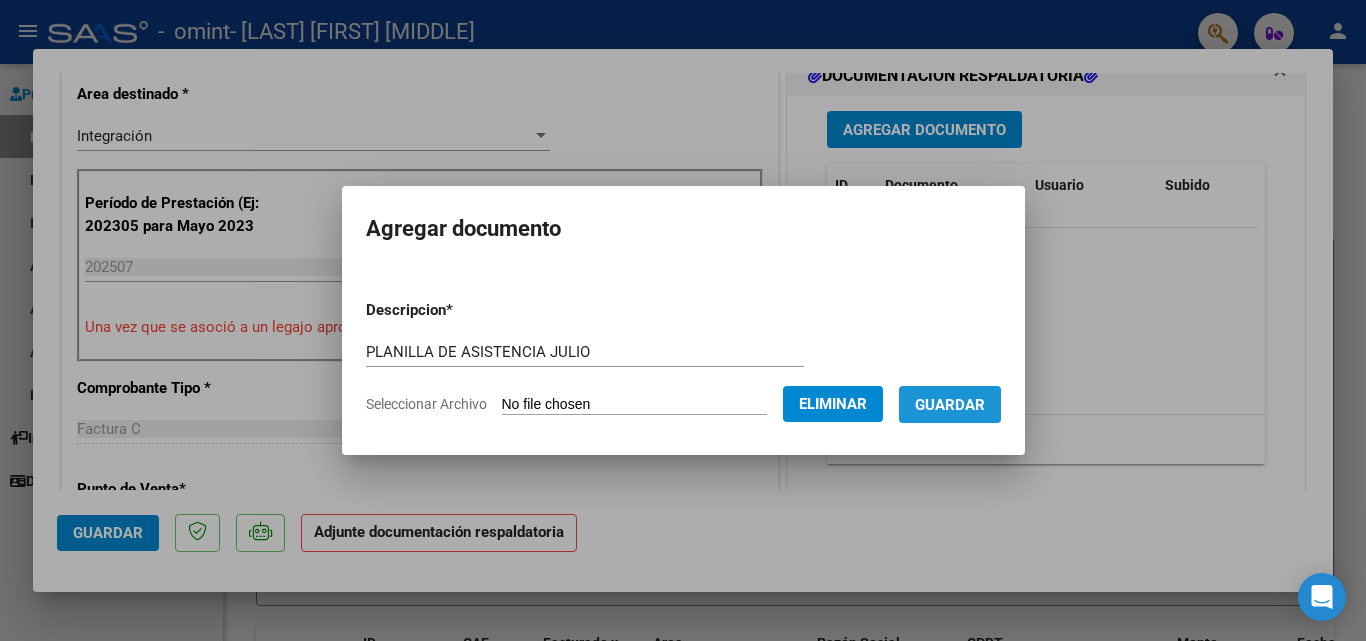 click on "Guardar" at bounding box center (950, 404) 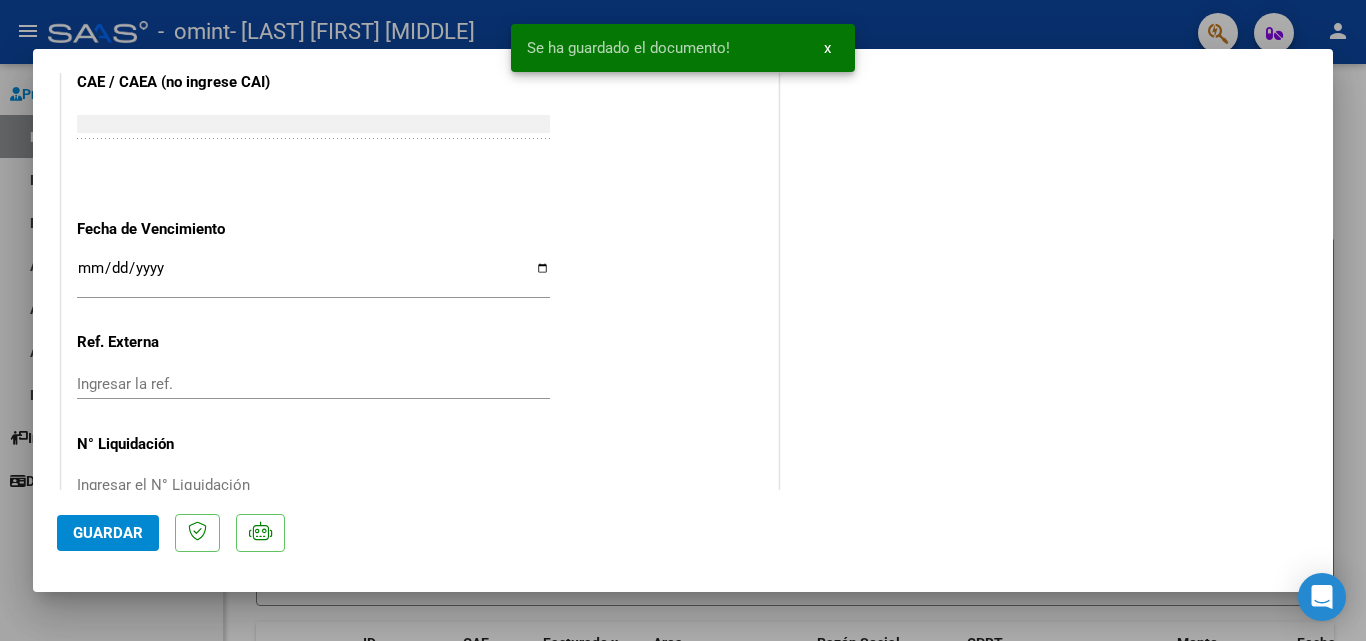 scroll, scrollTop: 1373, scrollLeft: 0, axis: vertical 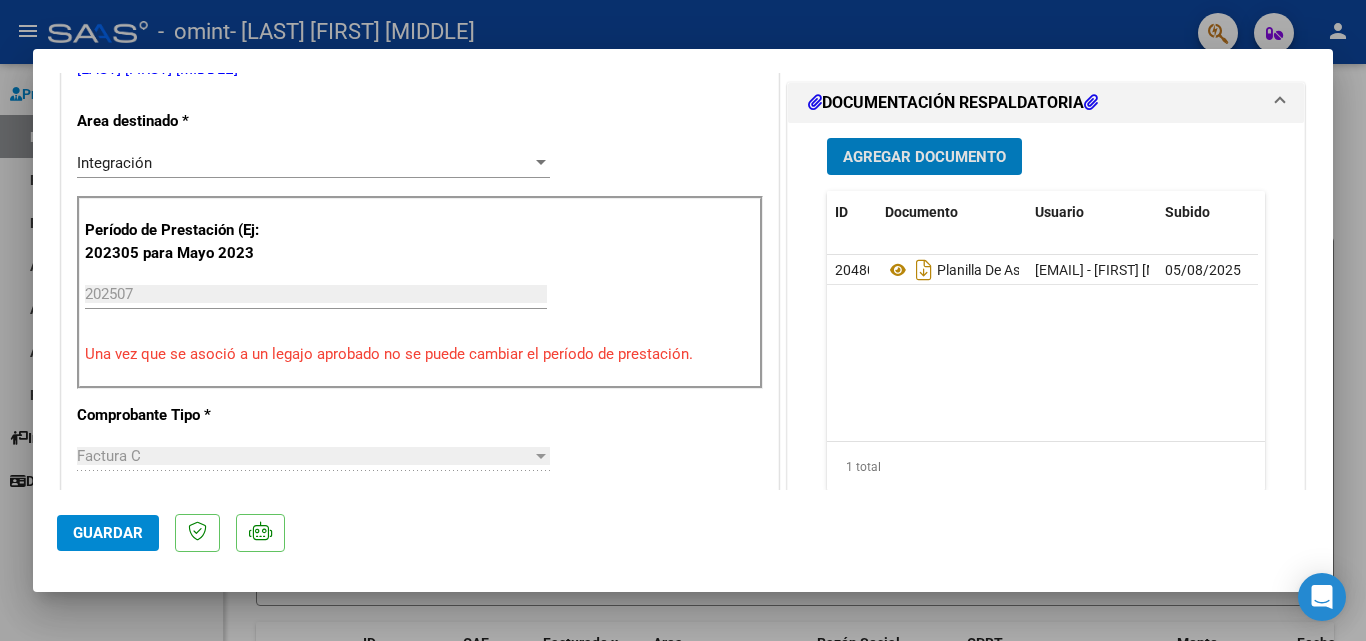 click on "Agregar Documento" at bounding box center (924, 157) 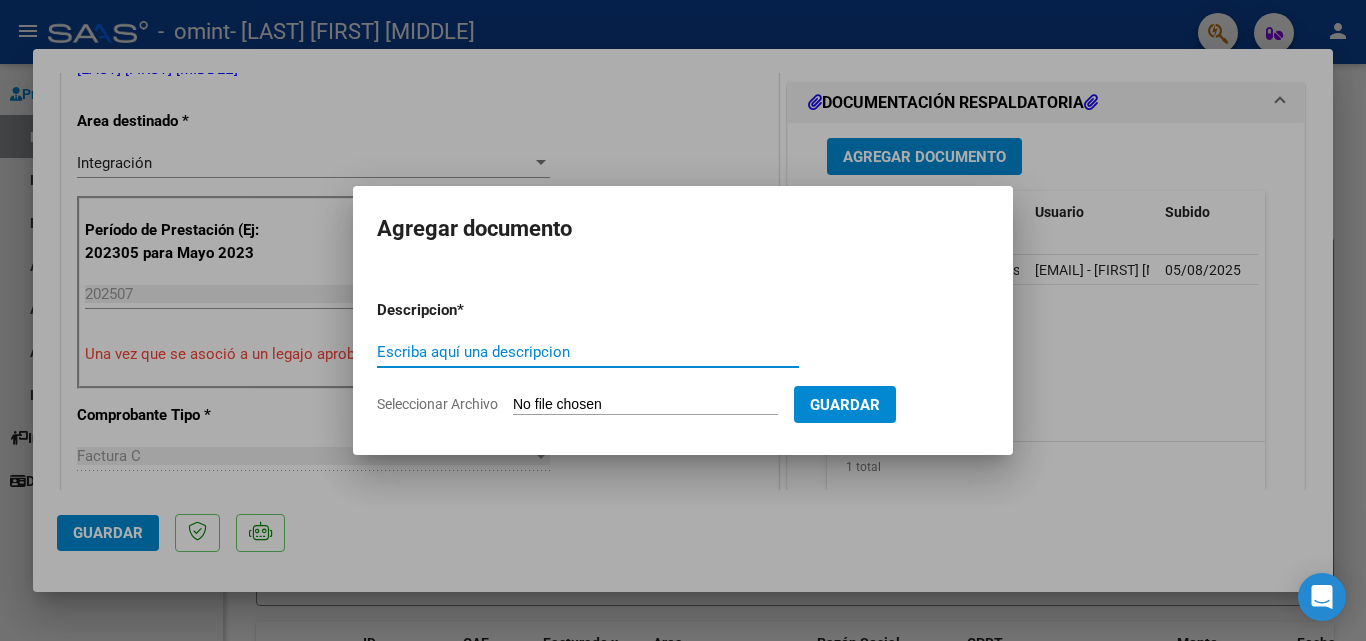 click on "Escriba aquí una descripcion" at bounding box center (588, 352) 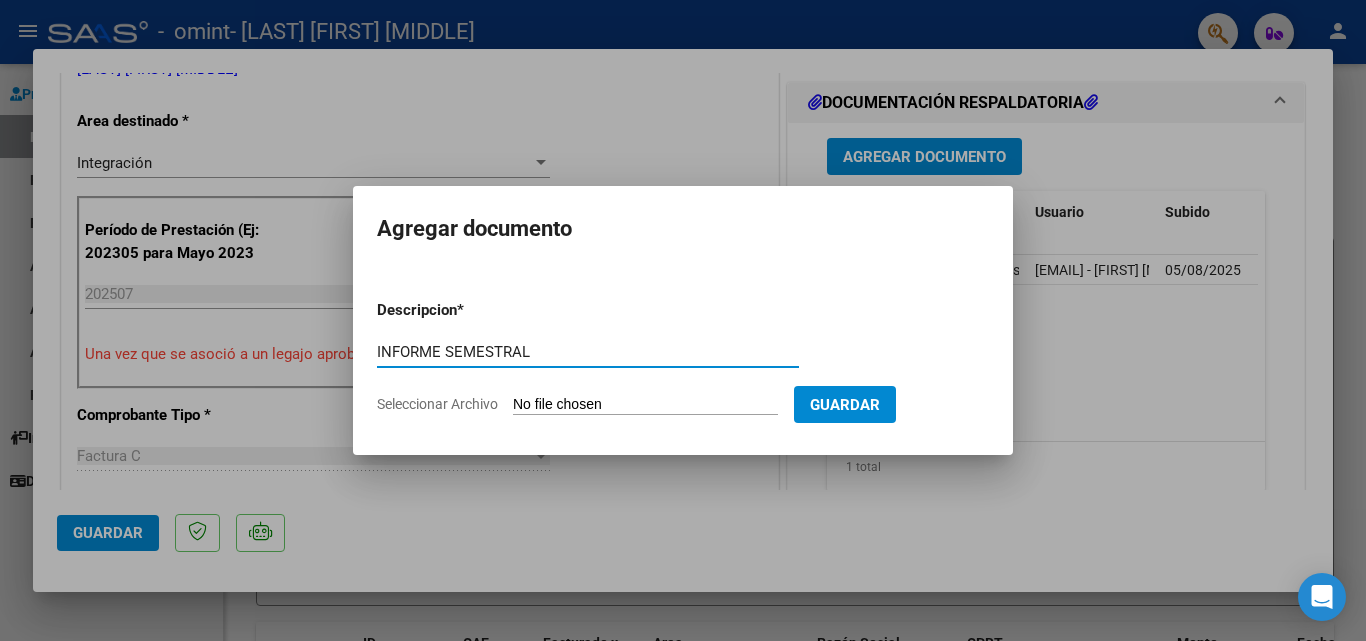 type on "INFORME SEMESTRAL" 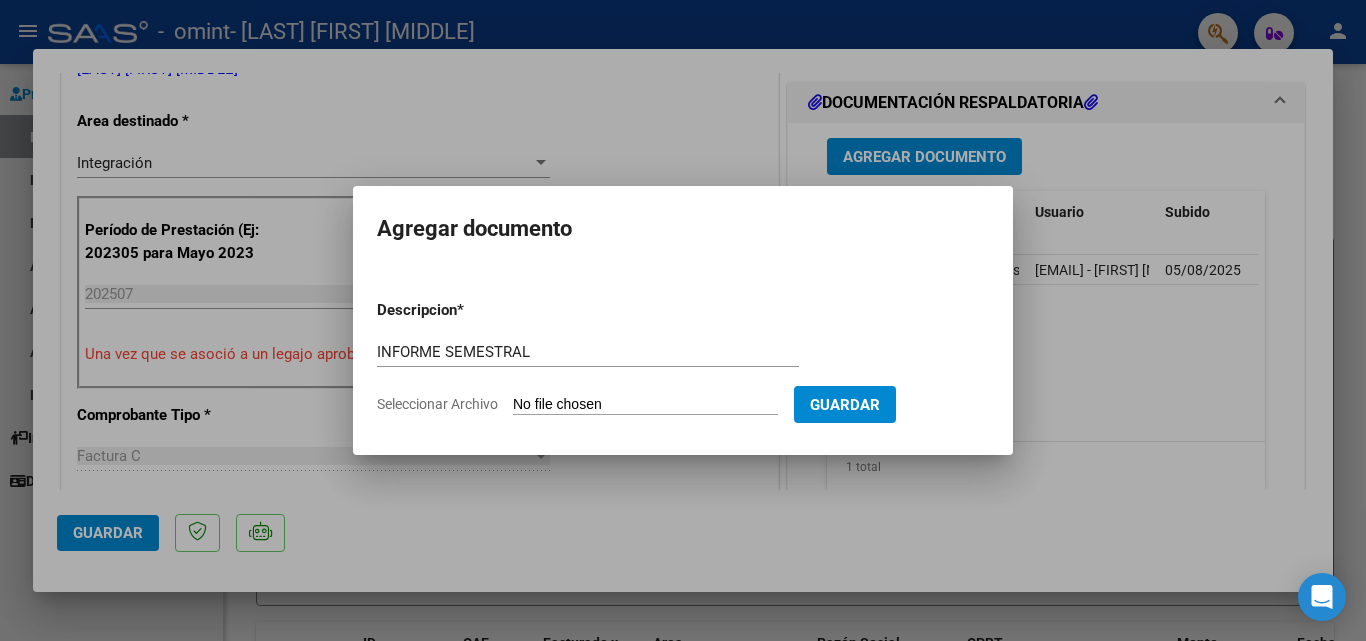 click on "Seleccionar Archivo" at bounding box center [645, 405] 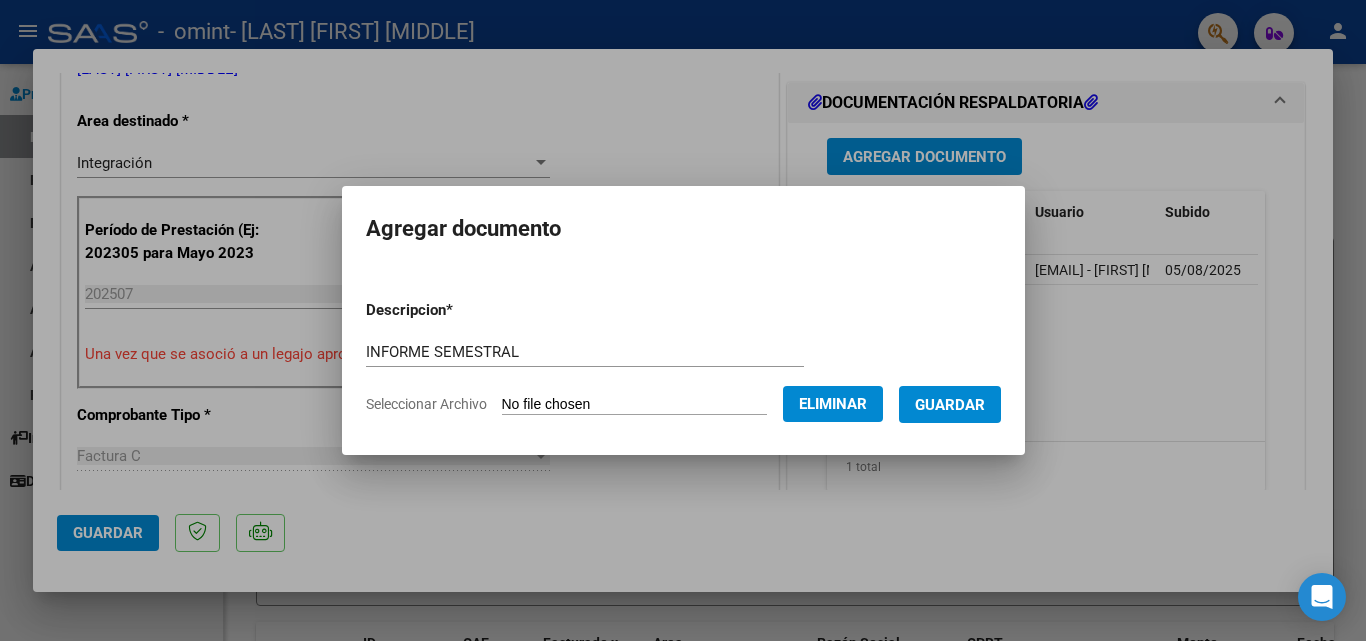click on "Guardar" at bounding box center (950, 404) 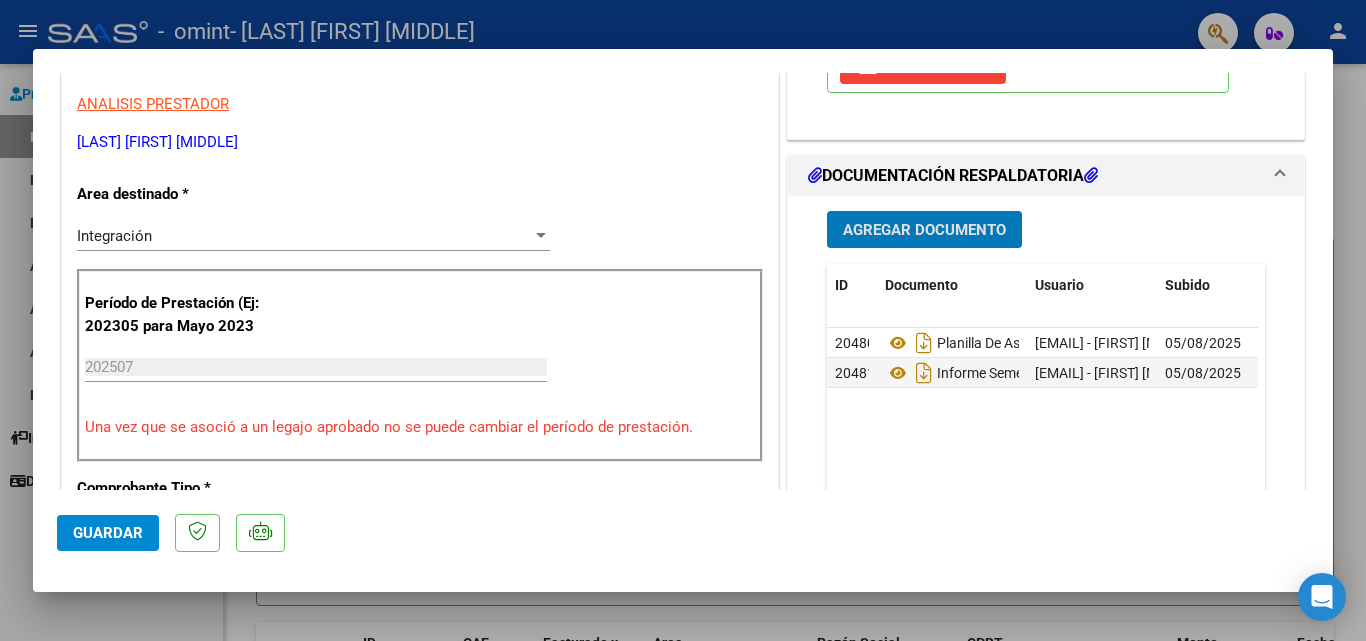 scroll, scrollTop: 600, scrollLeft: 0, axis: vertical 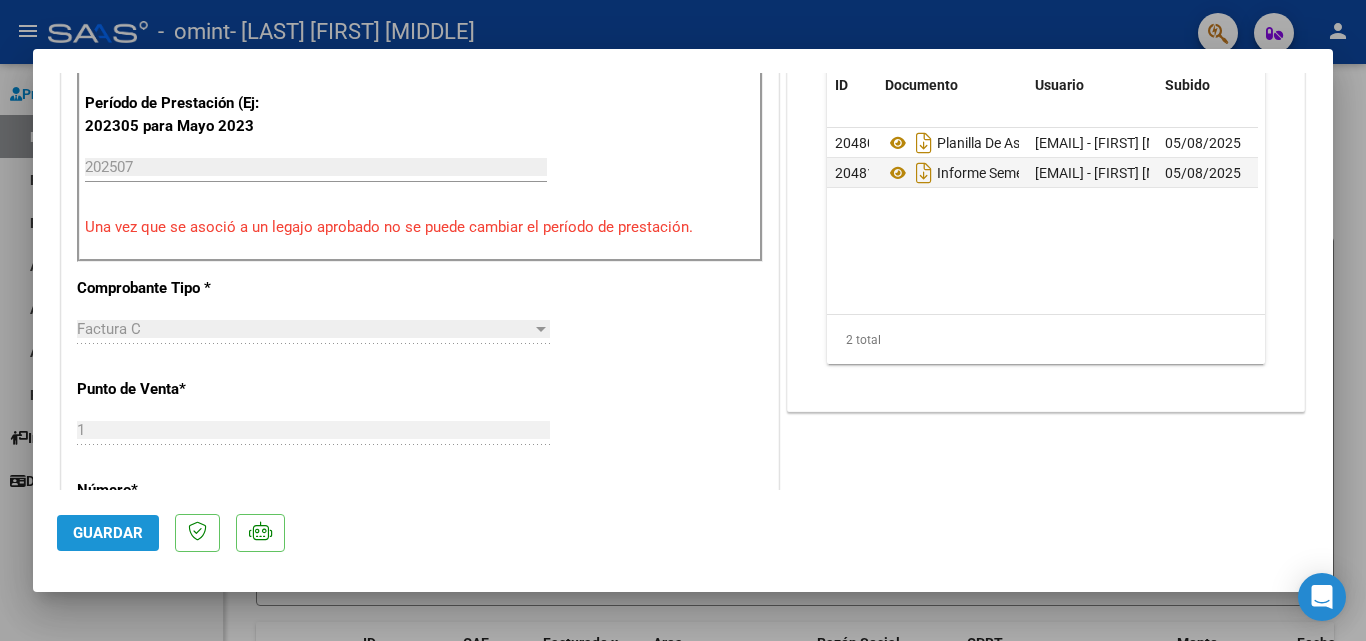 click on "Guardar" 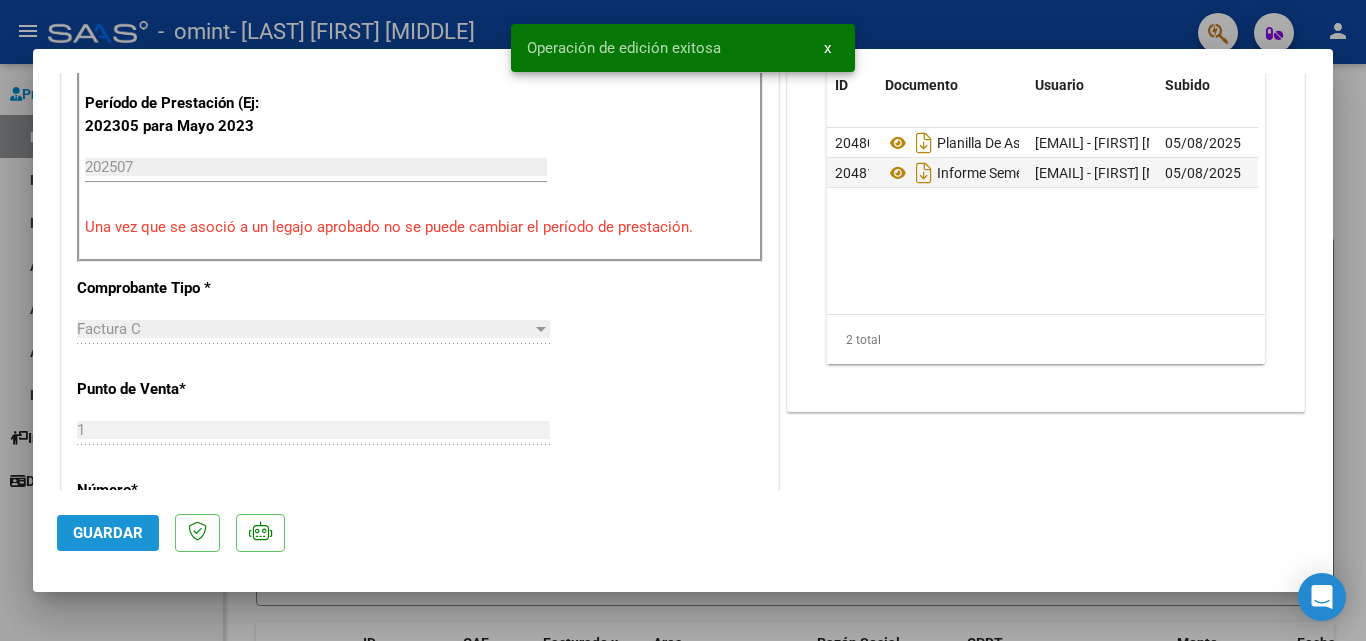 click on "Guardar" 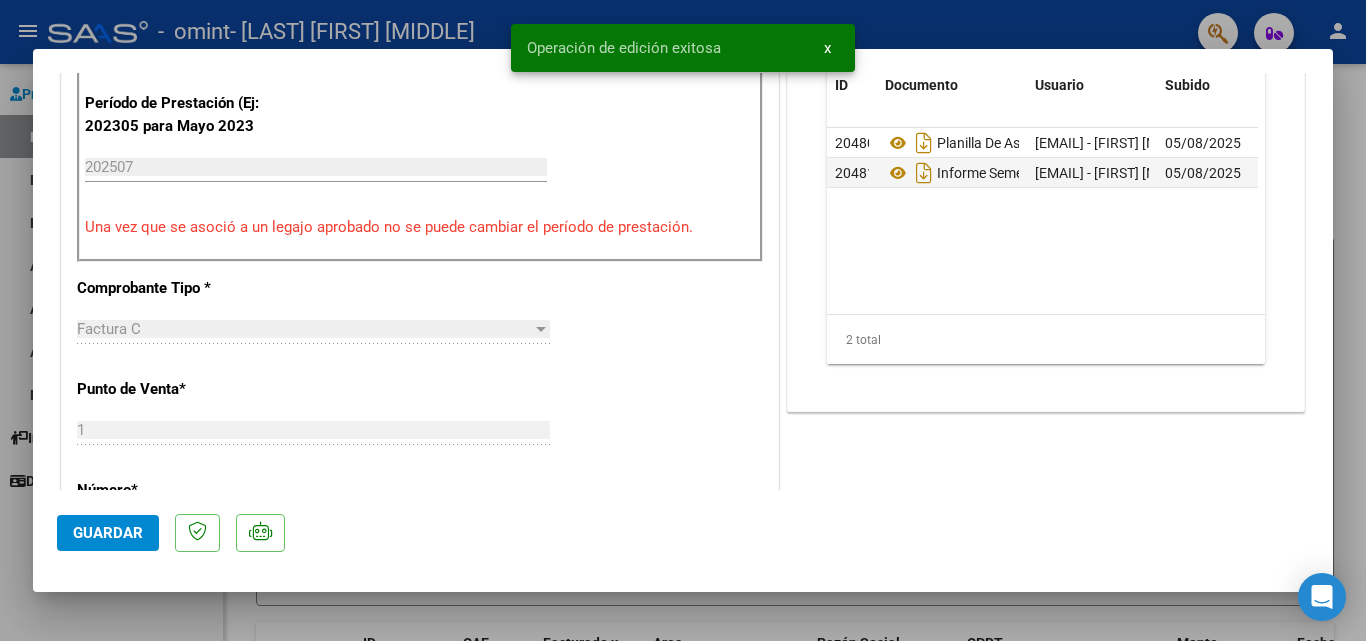 click at bounding box center [683, 320] 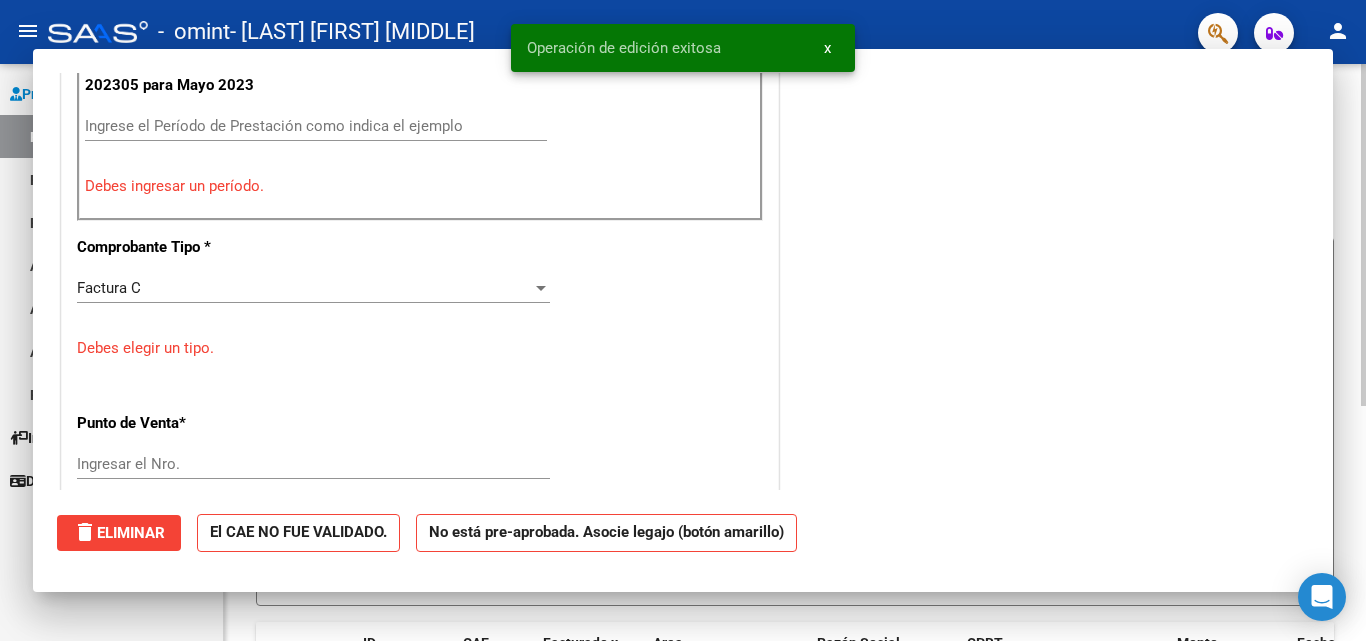scroll, scrollTop: 0, scrollLeft: 0, axis: both 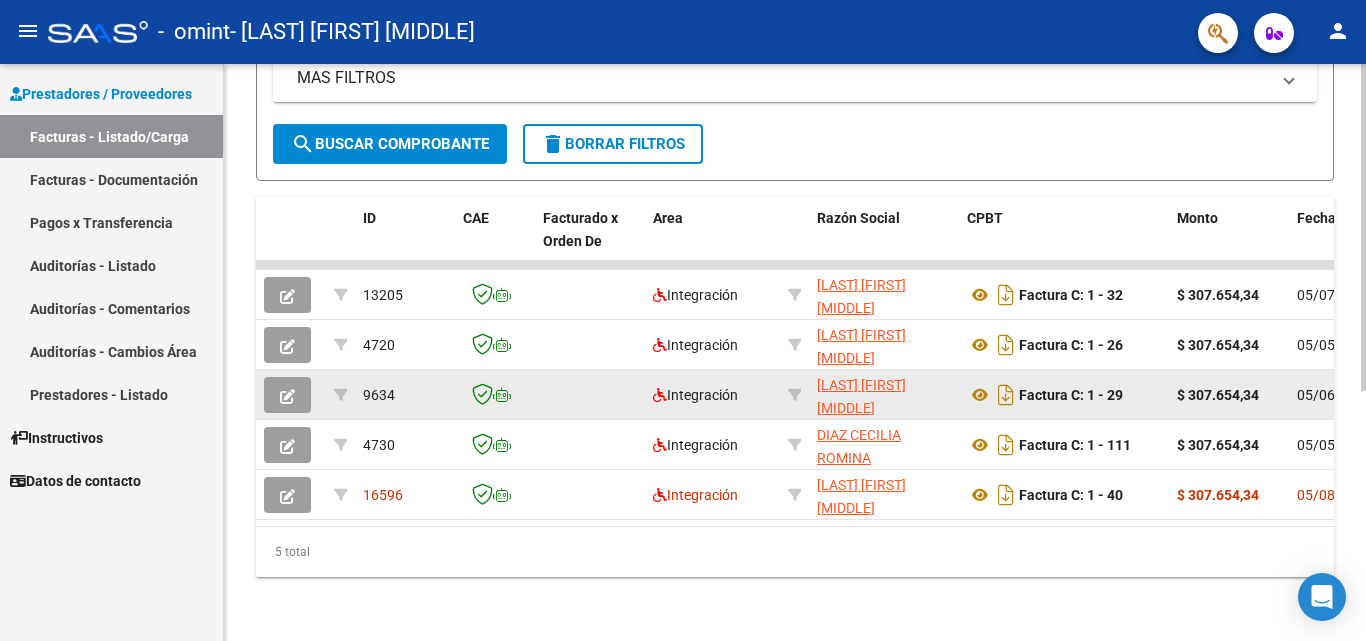 click 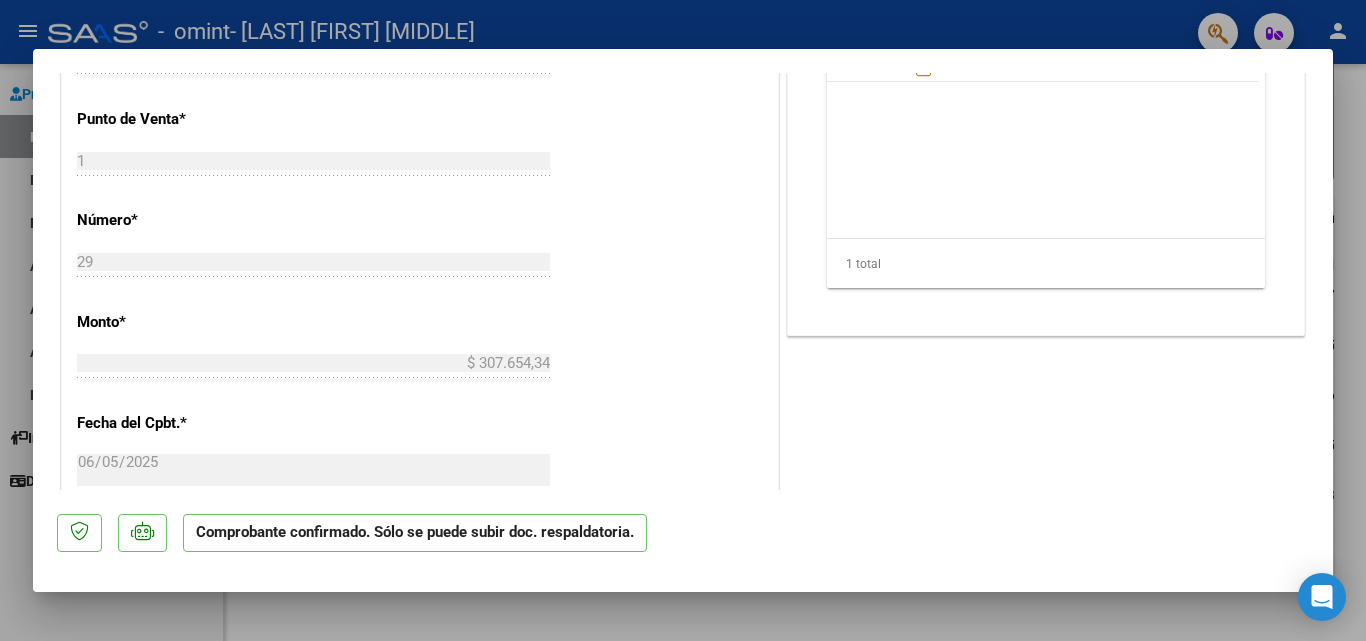 scroll, scrollTop: 0, scrollLeft: 0, axis: both 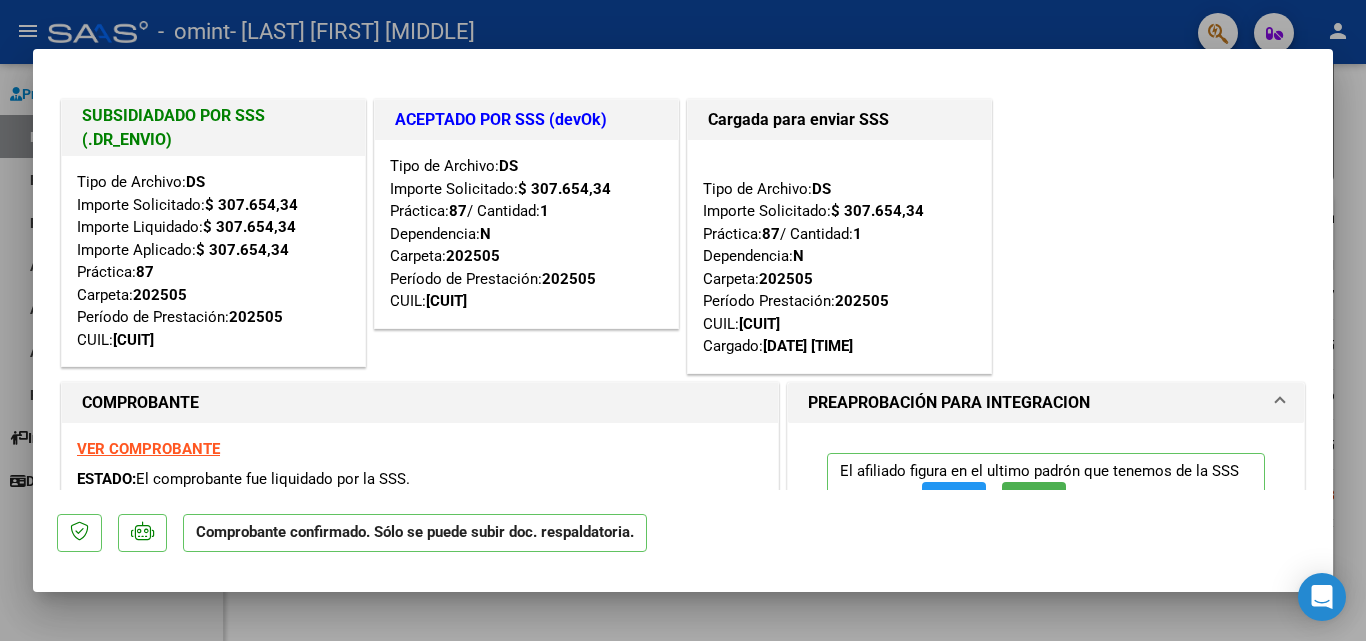 click on "SUBSIDIADADO POR SSS (.DR_ENVIO) Tipo de Archivo: DS Importe Solicitado: $ 307.654,34 Importe Liquidado: $ 307.654,34 Importe Aplicado: $ 307.654,34 Práctica: 87 Carpeta: 202505 Período de Prestación: 202505 CUIL: [CUIT] ACEPTADO POR SSS (devOk) Tipo de Archivo: DS Importe Solicitado: $ 307.654,34 Práctica: 87 / Cantidad: 1 Dependencia: N Carpeta: 202505 Período de Prestación: 202505 CUIL: [CUIT] Cargada para enviar SSS Tipo de Archivo: DS Importe Solicitado: $ 307.654,34 Práctica: 87 / Cantidad: 1 Dependencia: N Carpeta: 202505 Período Prestación: 202505 CUIL: [CUIT] Cargado: [DATE] [TIME] COMPROBANTE VER COMPROBANTE     ESTADO: El comprobante fue liquidado por la SSS. DATOS DEL COMPROBANTE CUIT * [CUIT] Ingresar CUIT ANALISIS PRESTADOR [LAST] [FIRST] [MIDDLE] ARCA Padrón Area destinado * Integración Seleccionar Area Período de Prestación (sólo integración): 202505 Comprobante Tipo * Factura C *" at bounding box center (683, 281) 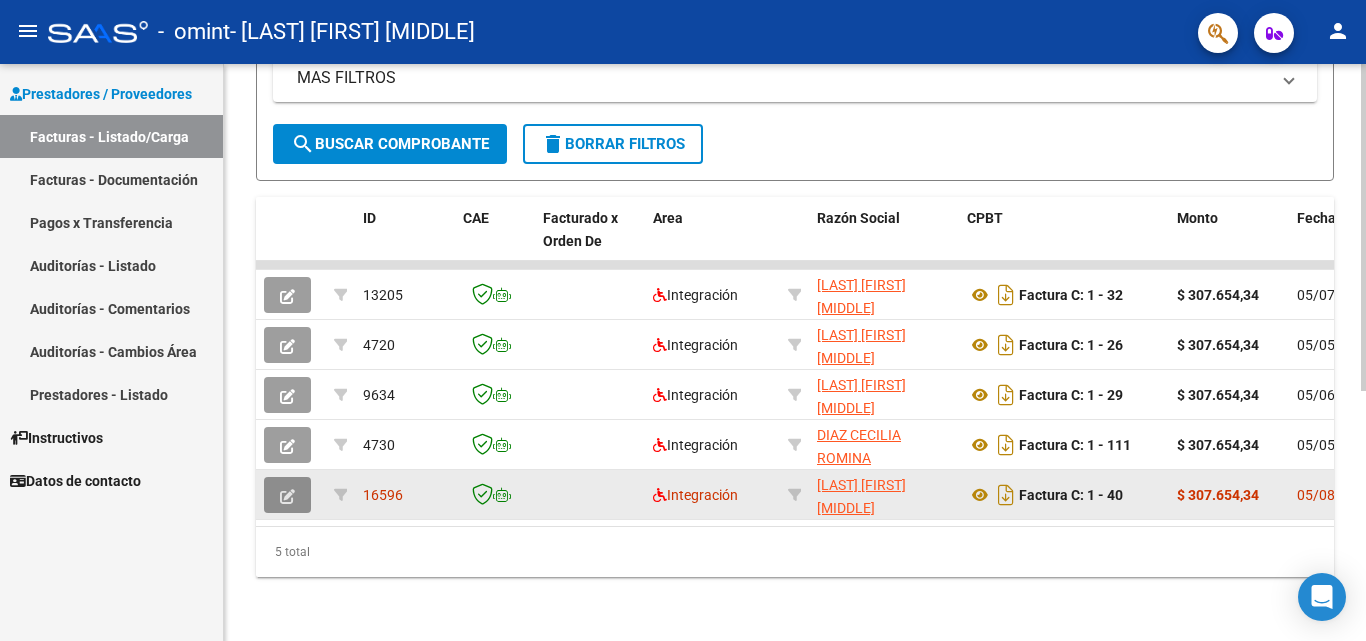 click 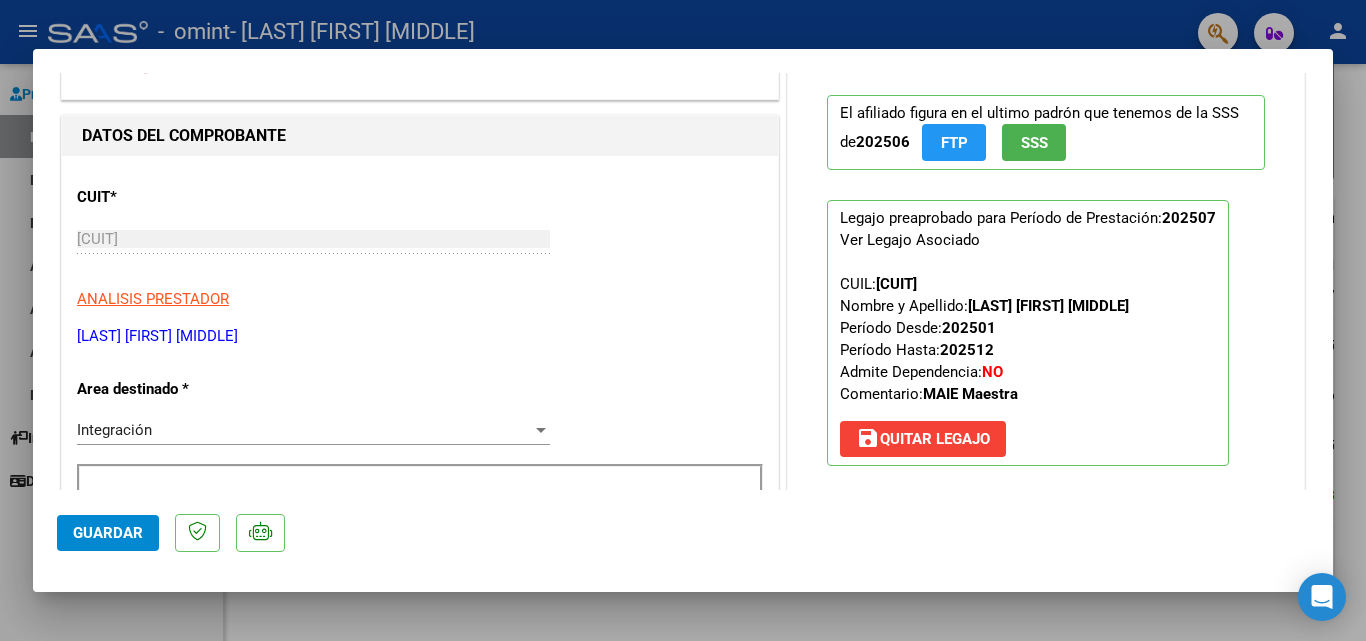 scroll, scrollTop: 0, scrollLeft: 0, axis: both 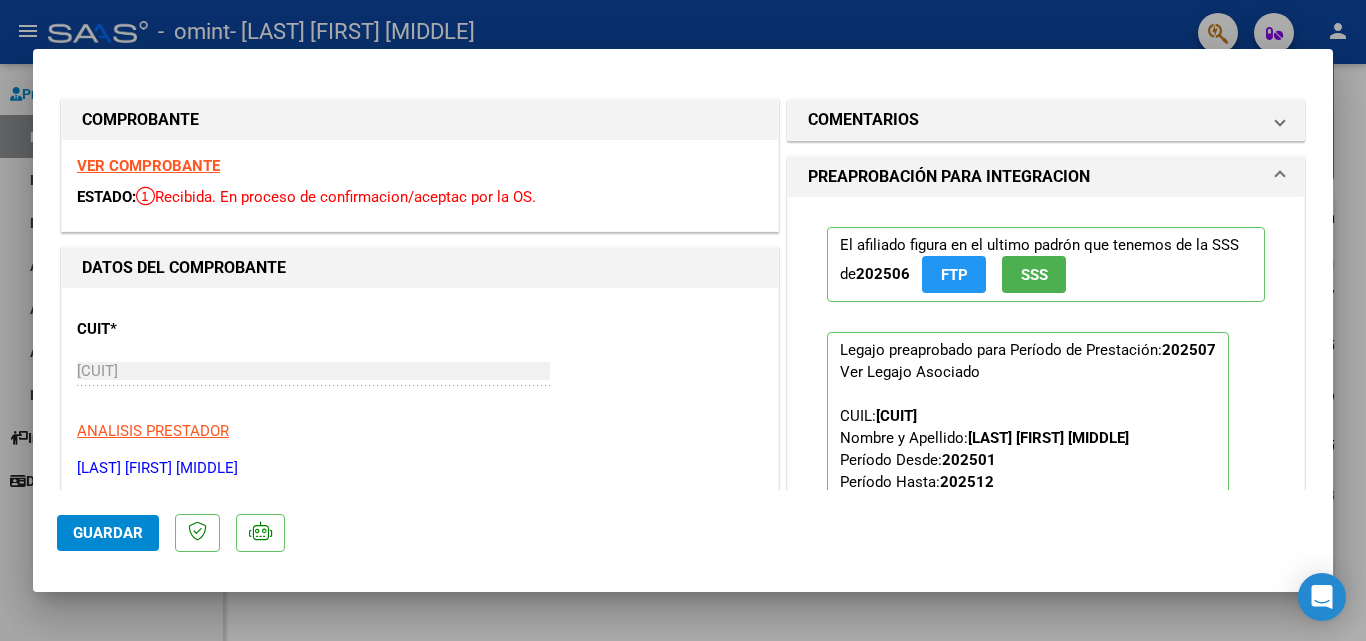 click at bounding box center (683, 320) 